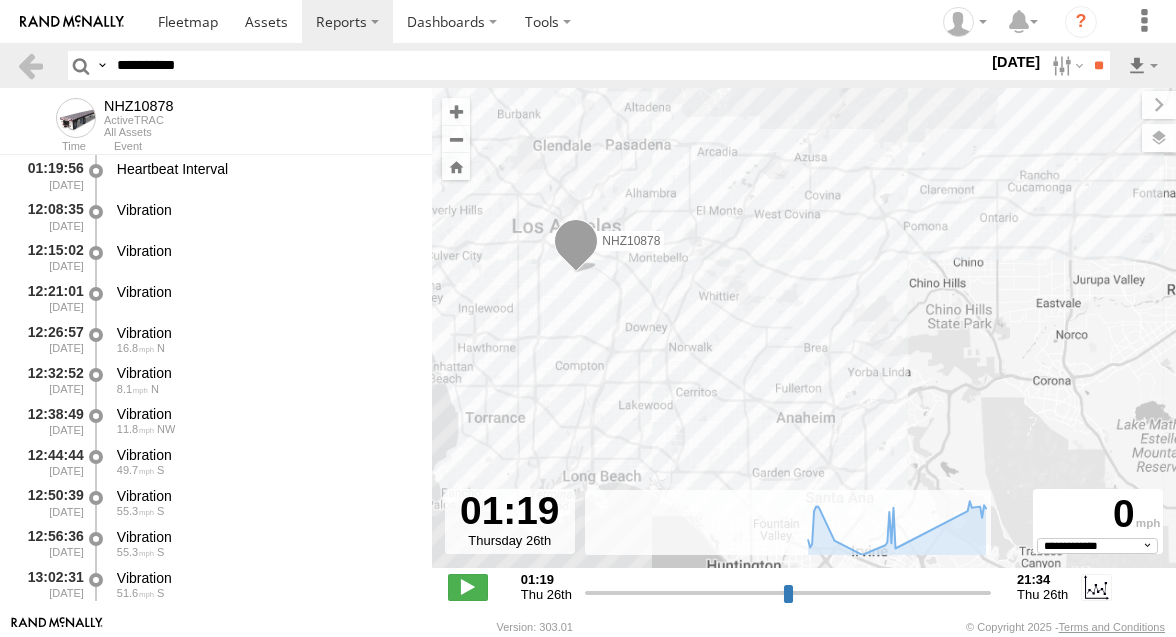 select on "**********" 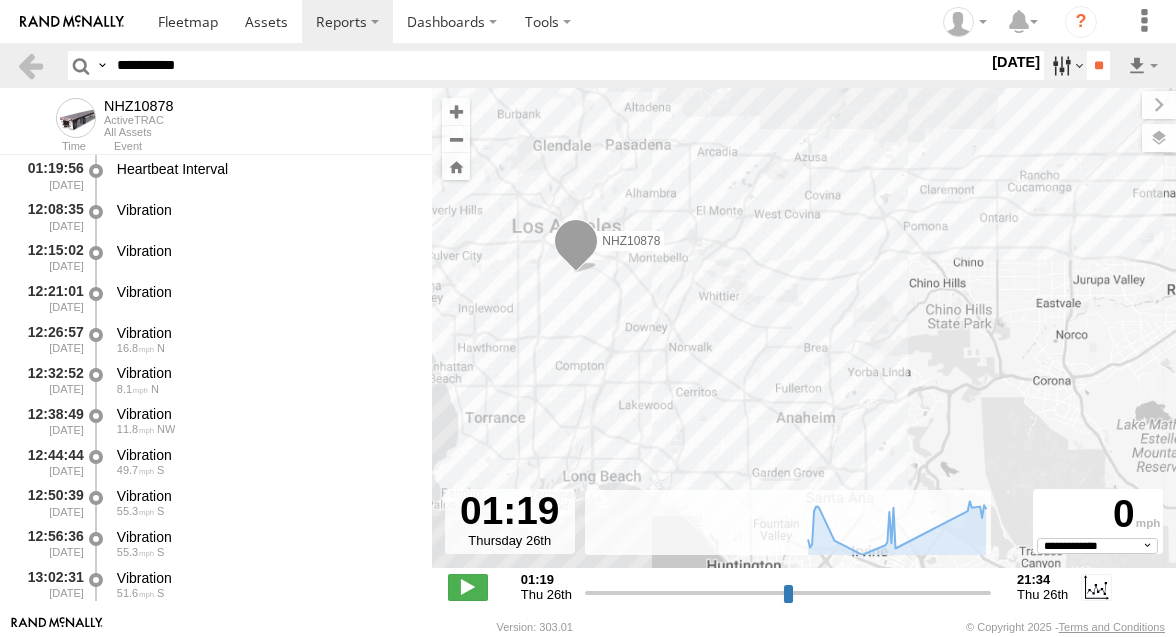click at bounding box center (1065, 65) 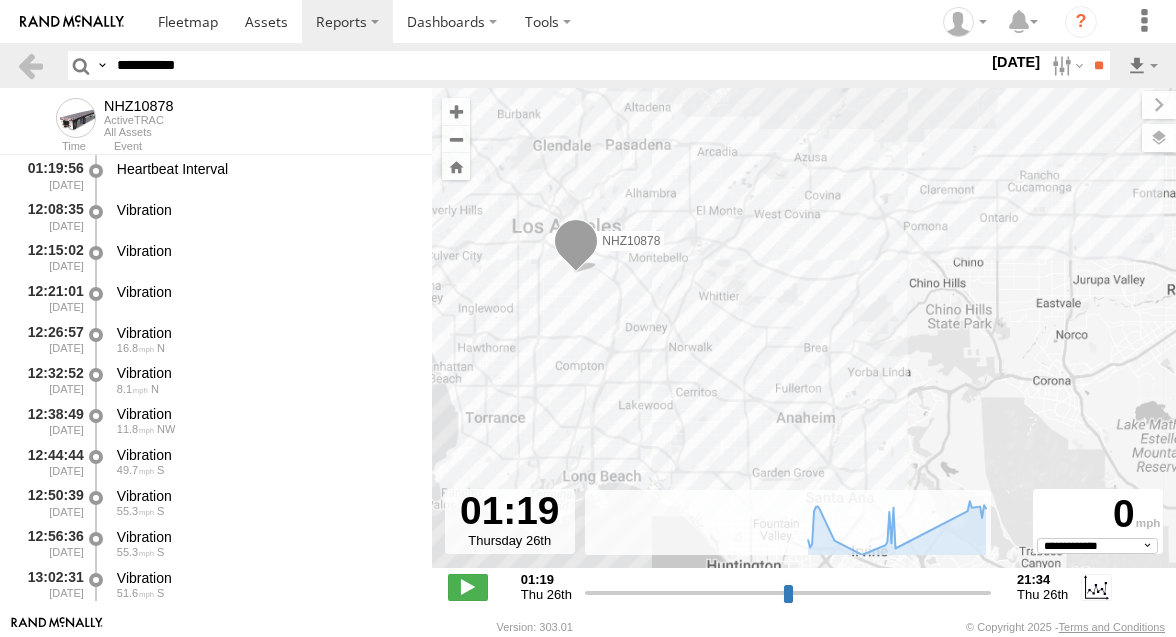 click at bounding box center (0, 0) 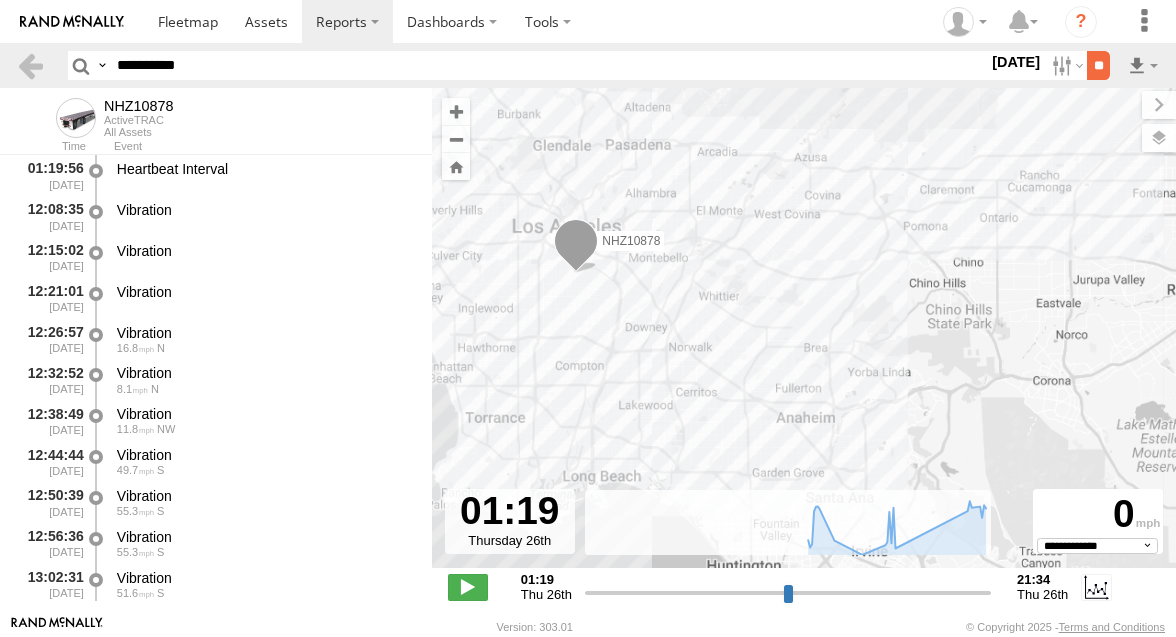 click on "**" at bounding box center (1098, 65) 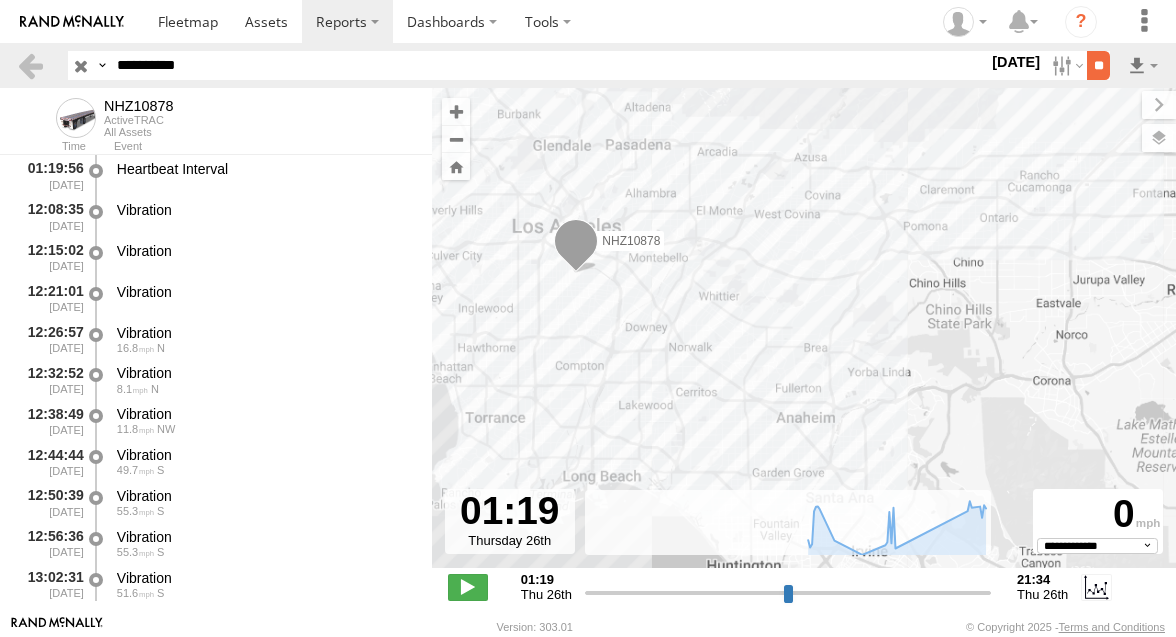 click on "**" at bounding box center [1098, 65] 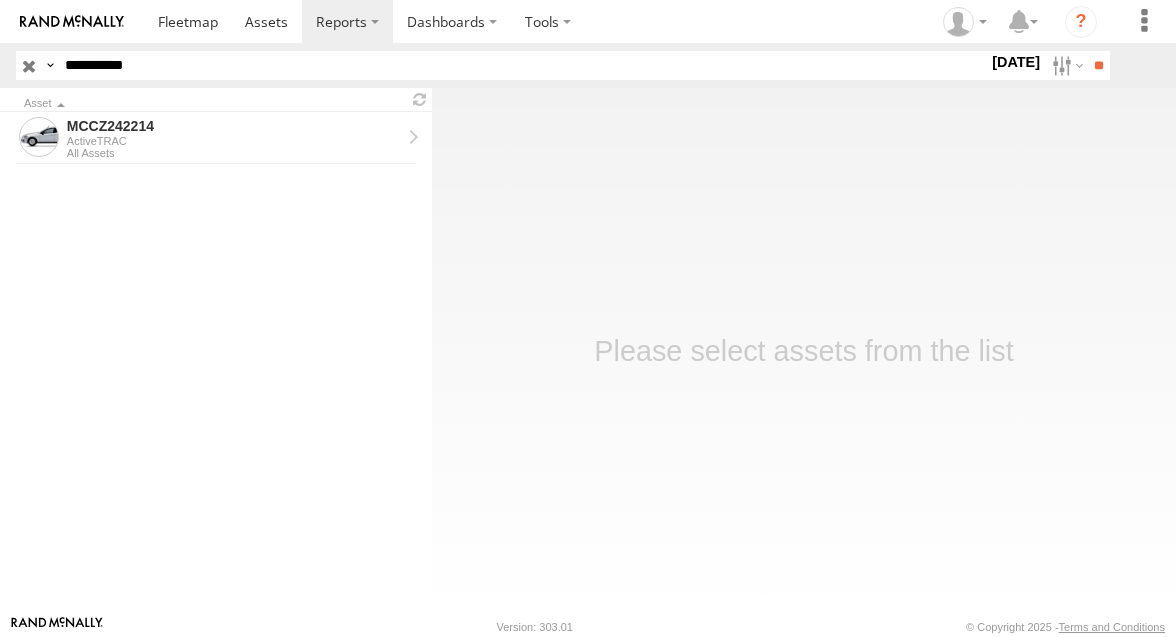 scroll, scrollTop: 0, scrollLeft: 0, axis: both 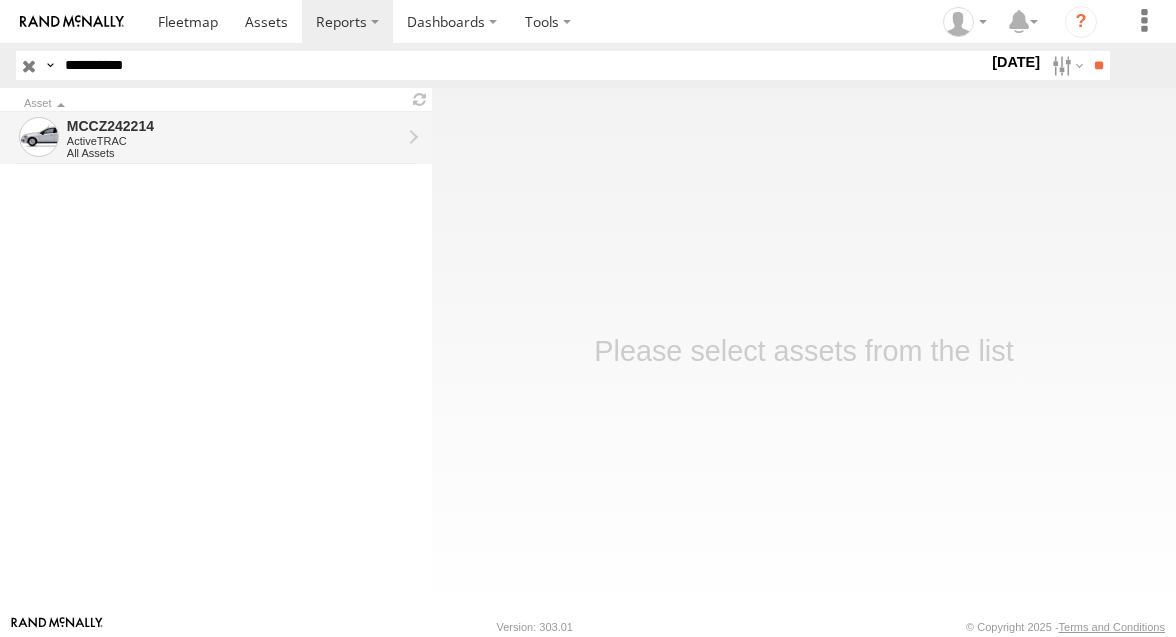 click on "ActiveTRAC" at bounding box center [234, 141] 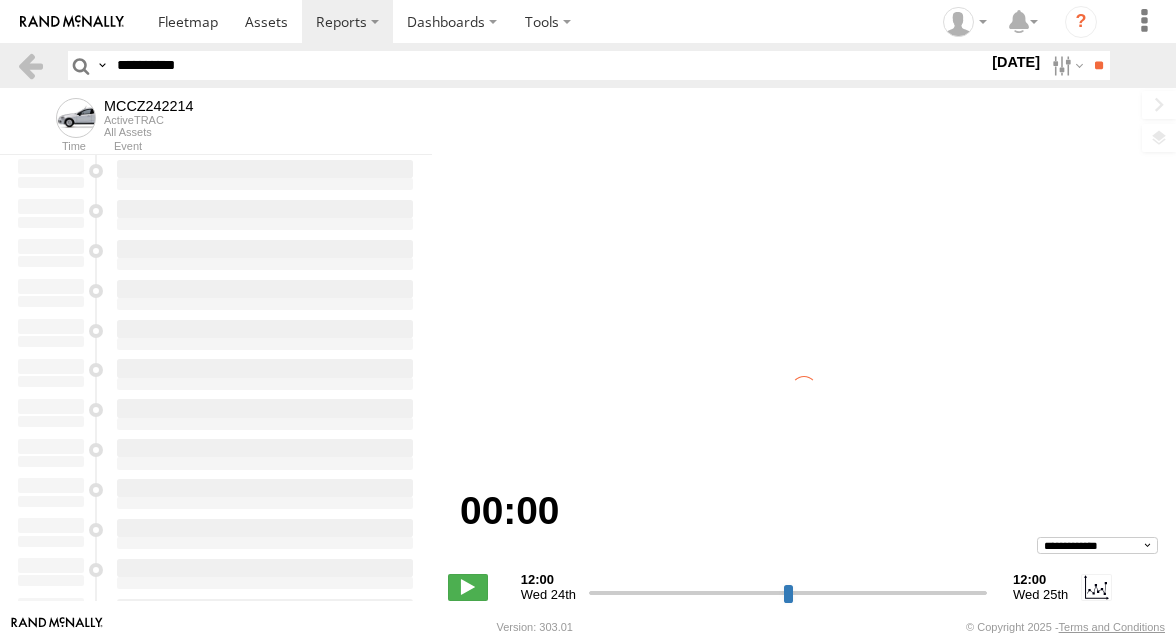 scroll, scrollTop: 0, scrollLeft: 0, axis: both 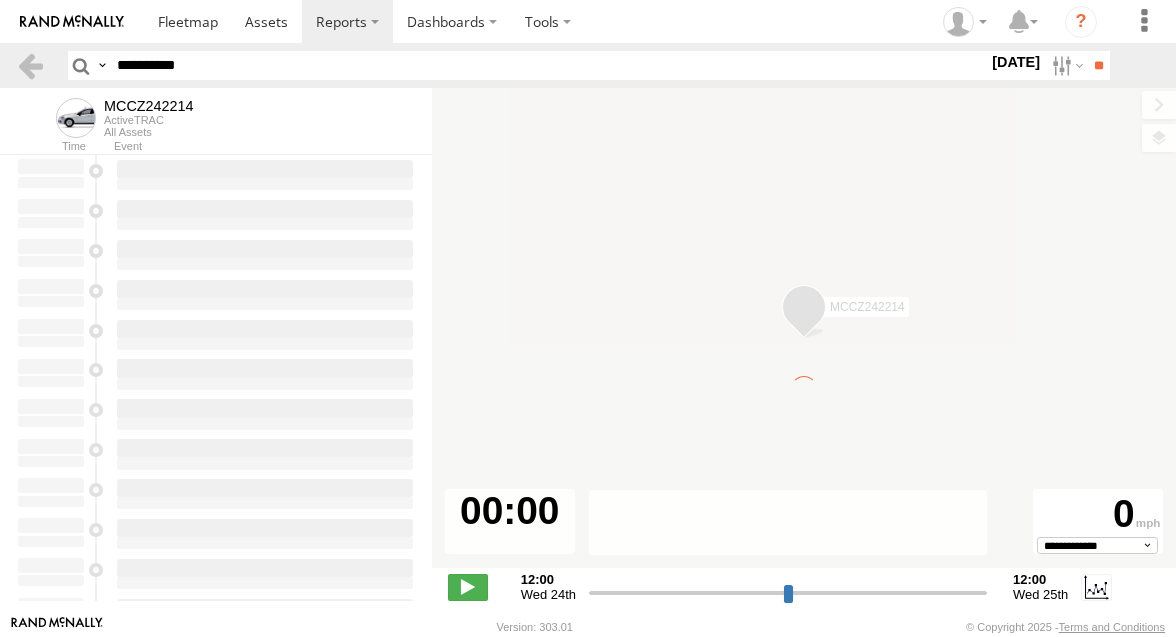type on "**********" 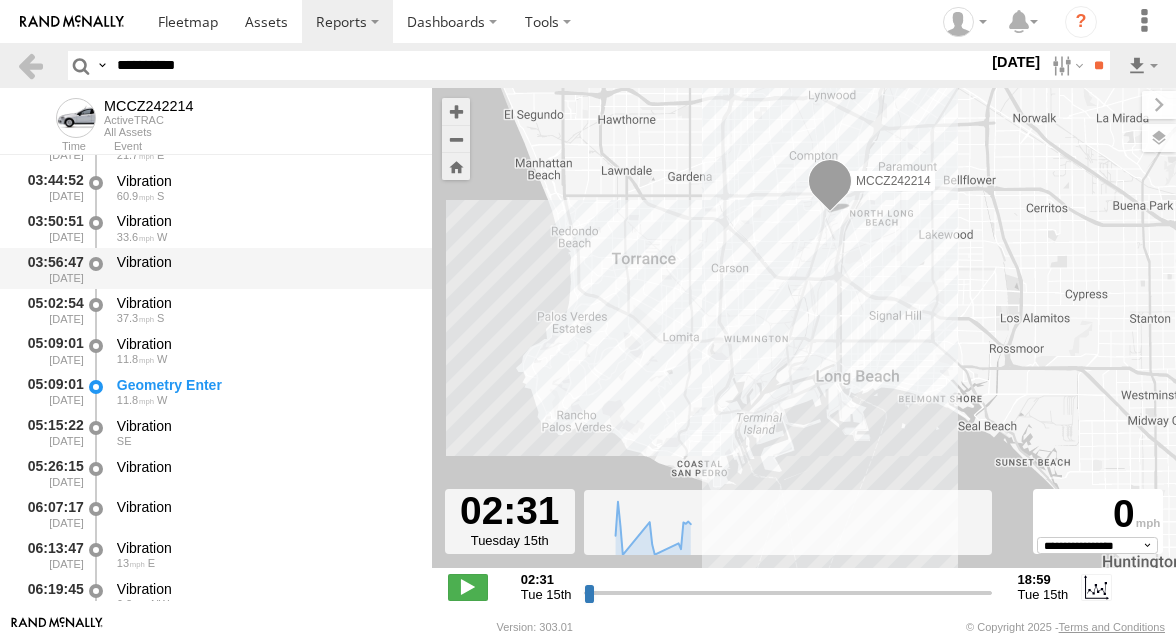 scroll, scrollTop: 162, scrollLeft: 0, axis: vertical 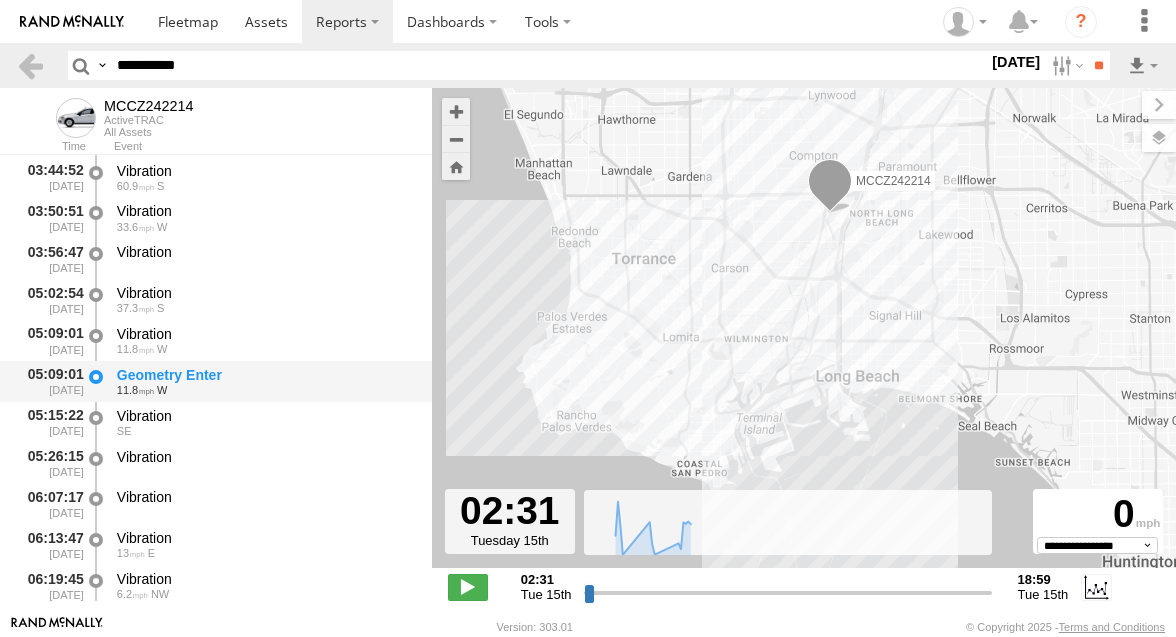 click on "Geometry Enter" at bounding box center (265, 375) 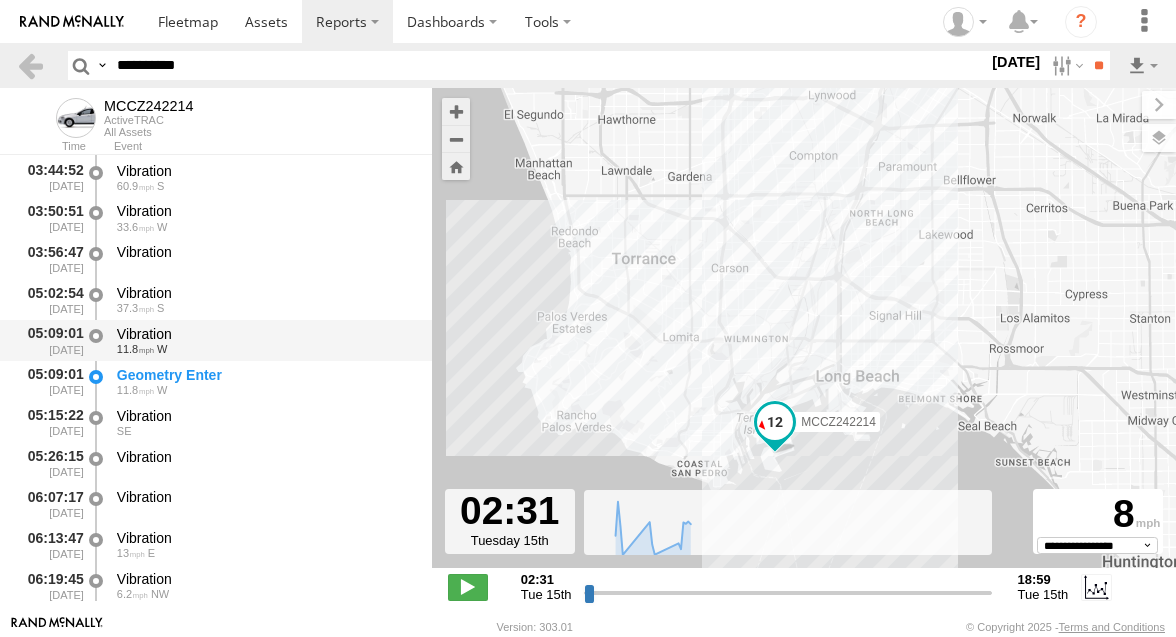 click on "11.8
W" at bounding box center (265, 349) 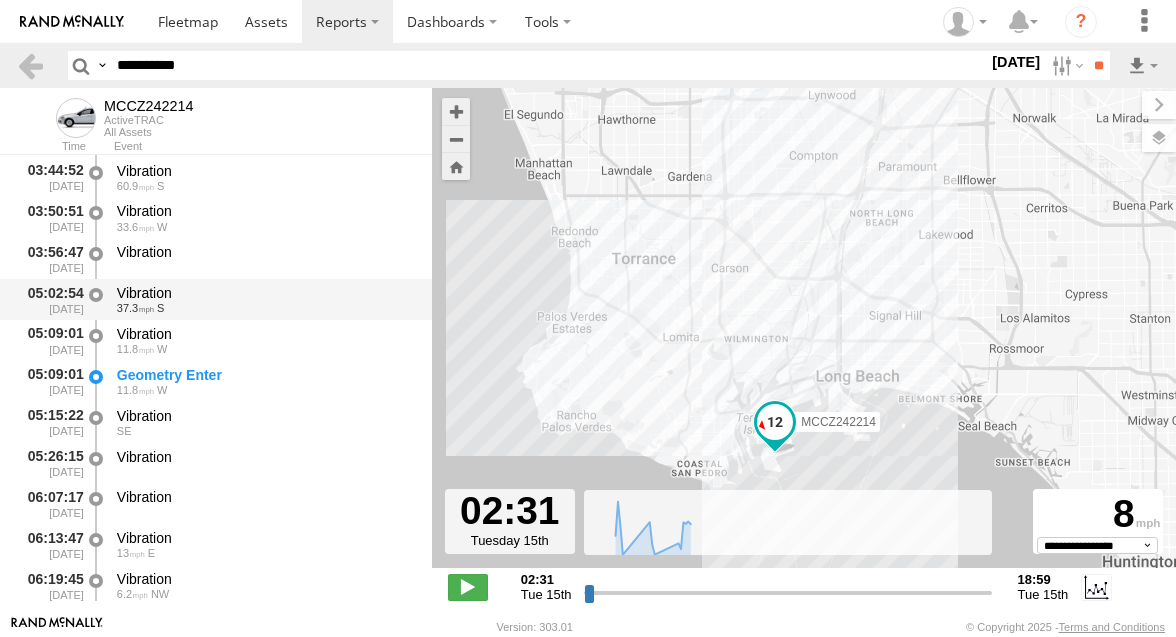 click on "37.3
S" at bounding box center [265, 308] 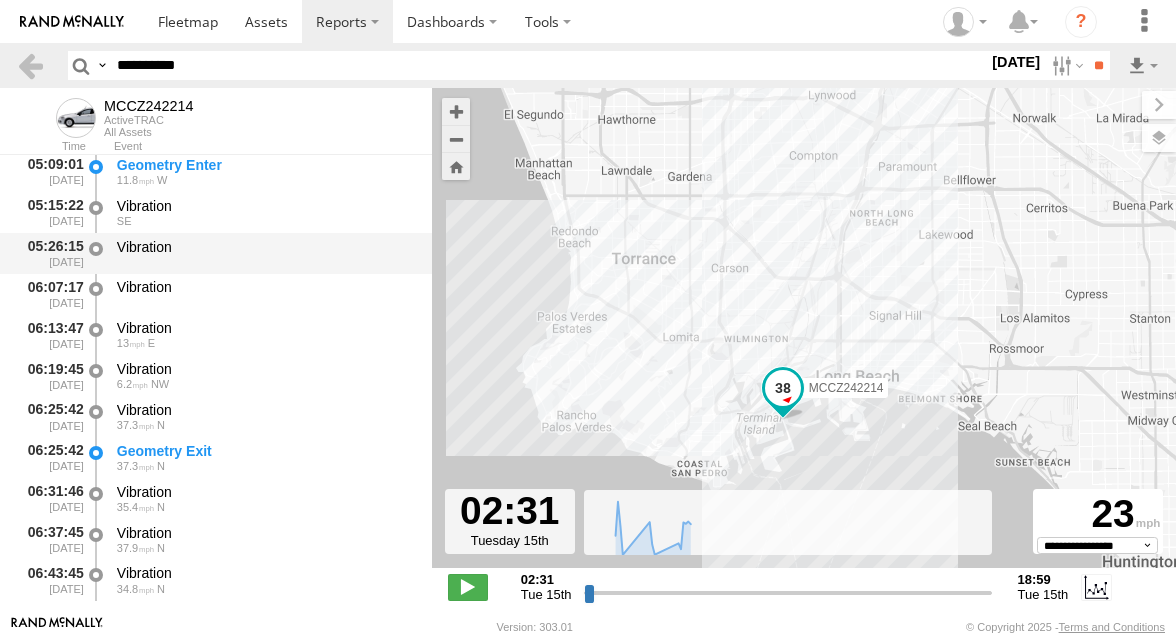 scroll, scrollTop: 373, scrollLeft: 0, axis: vertical 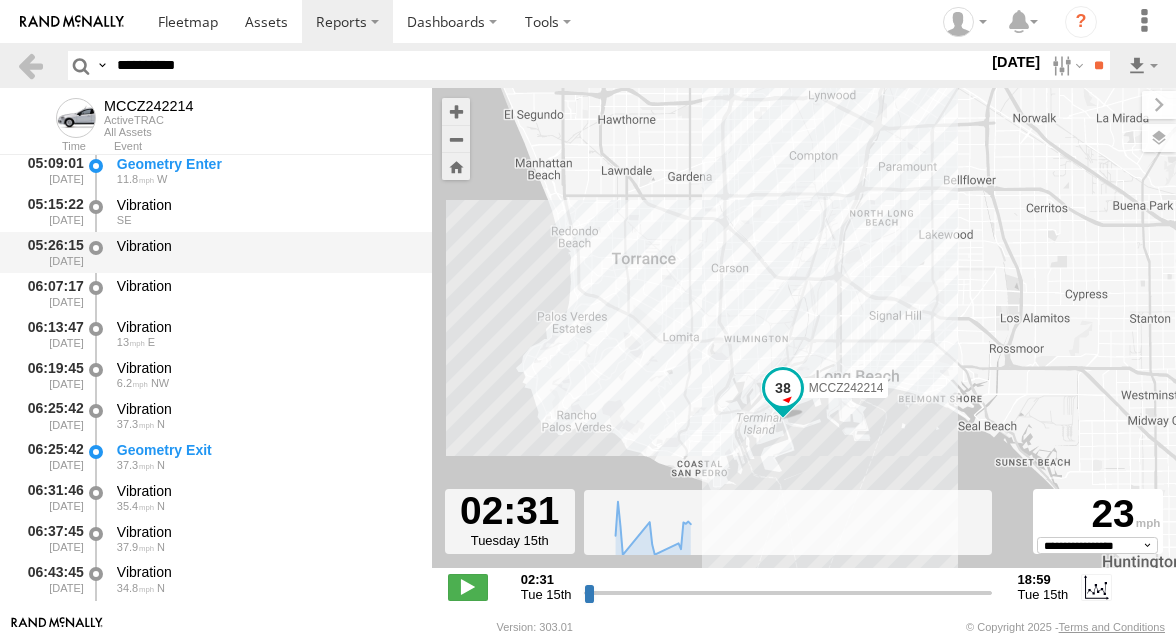 click on "37.3
N" at bounding box center [265, 465] 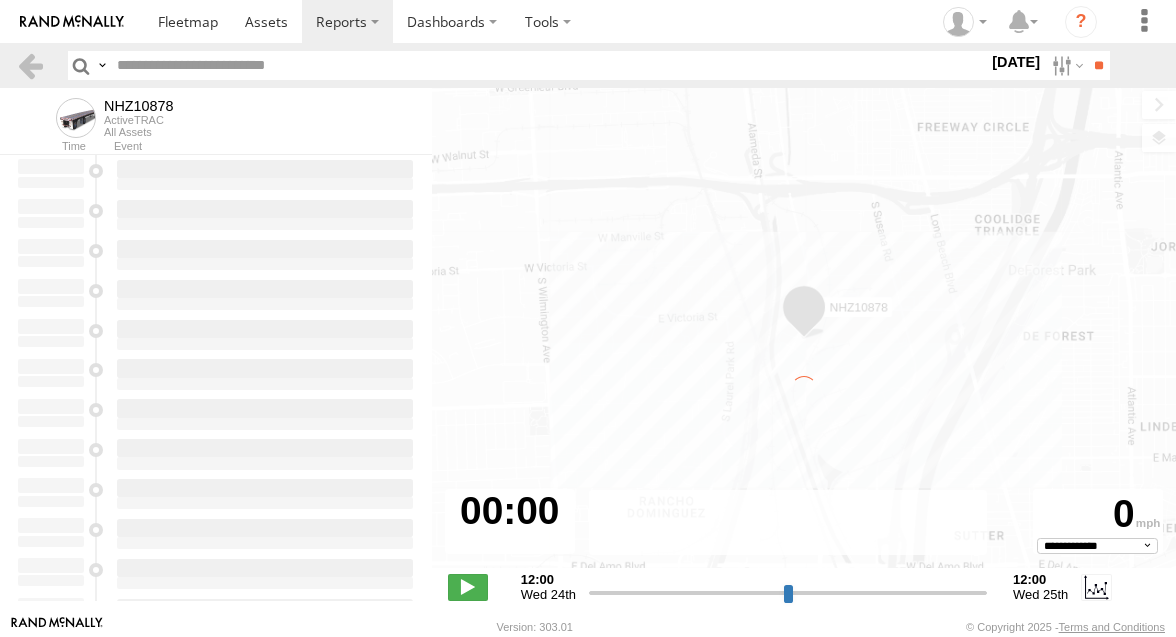 select on "**********" 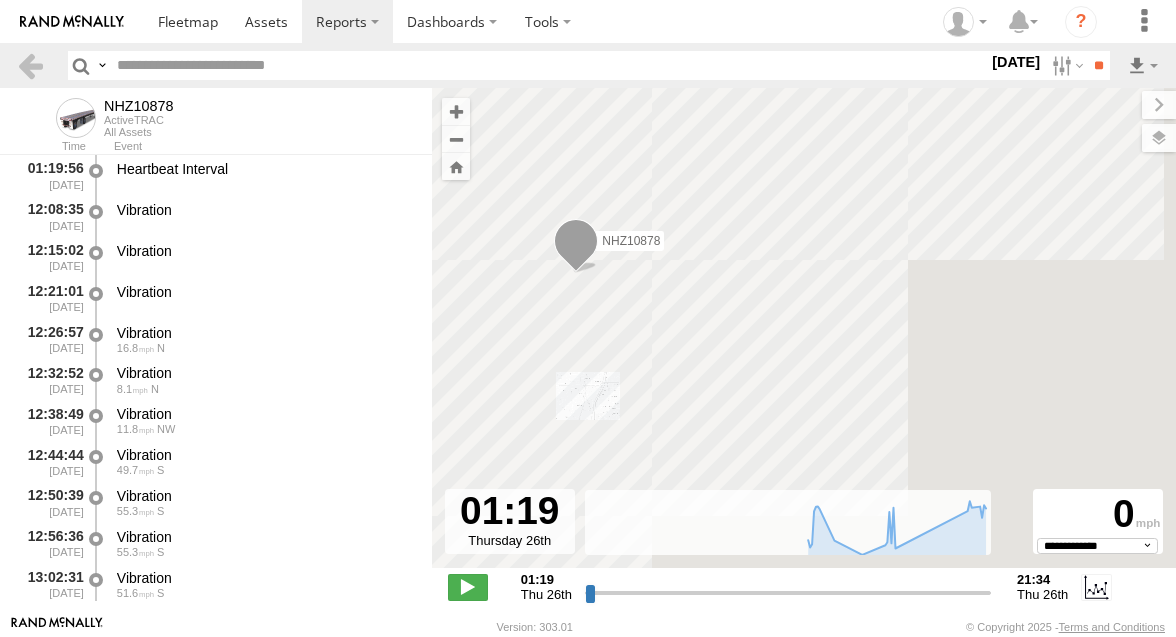 click at bounding box center [548, 65] 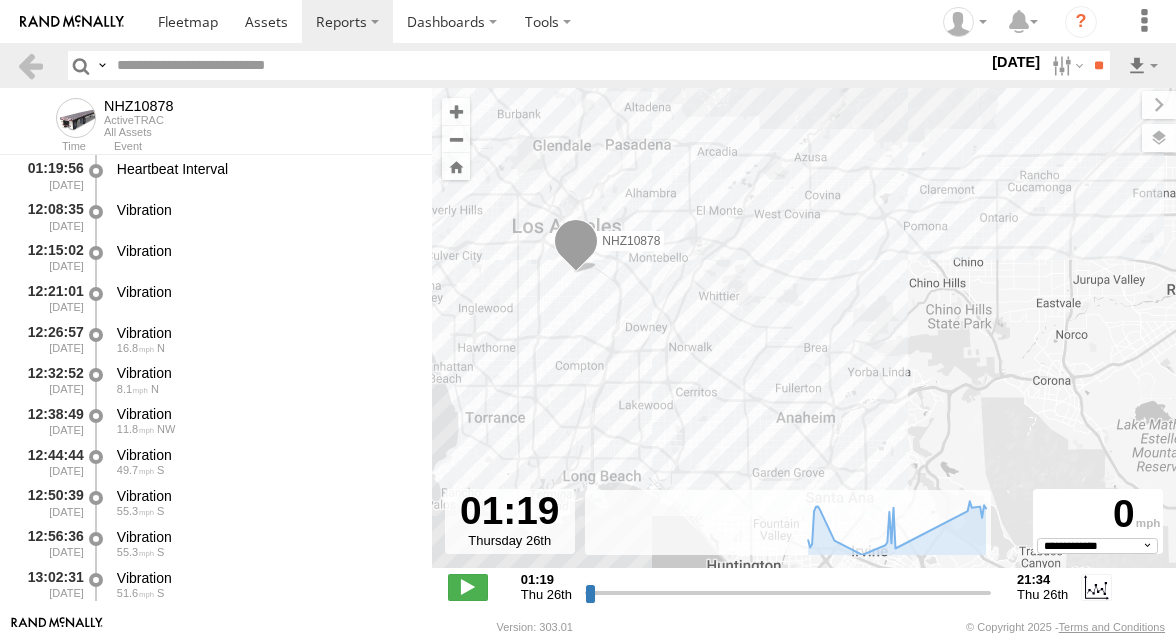 paste on "********" 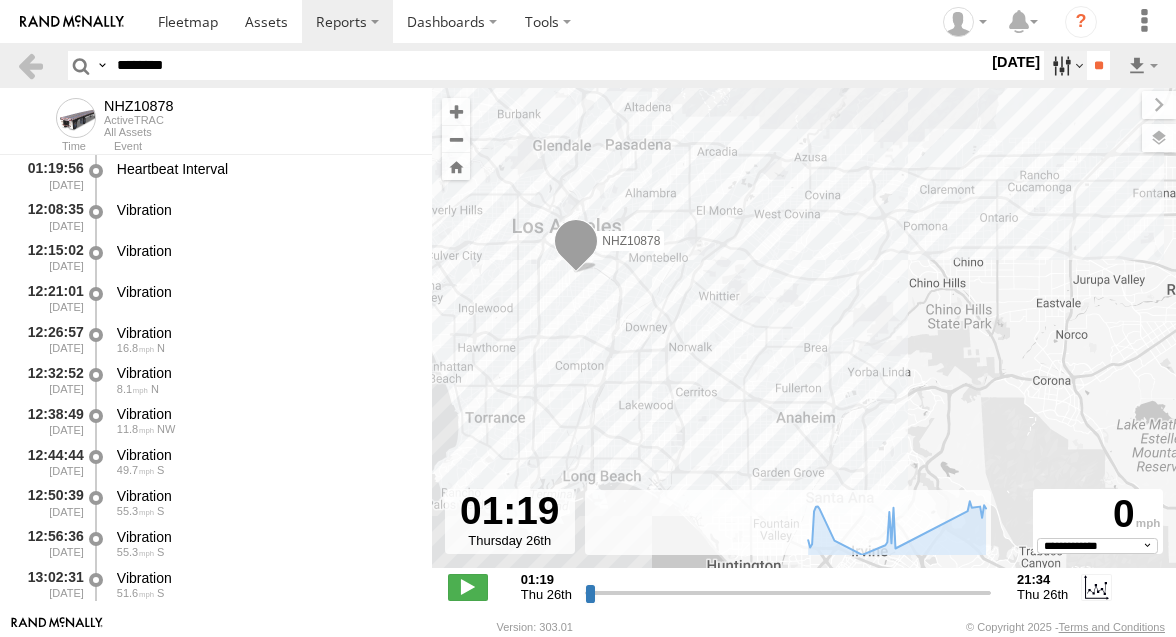 type on "********" 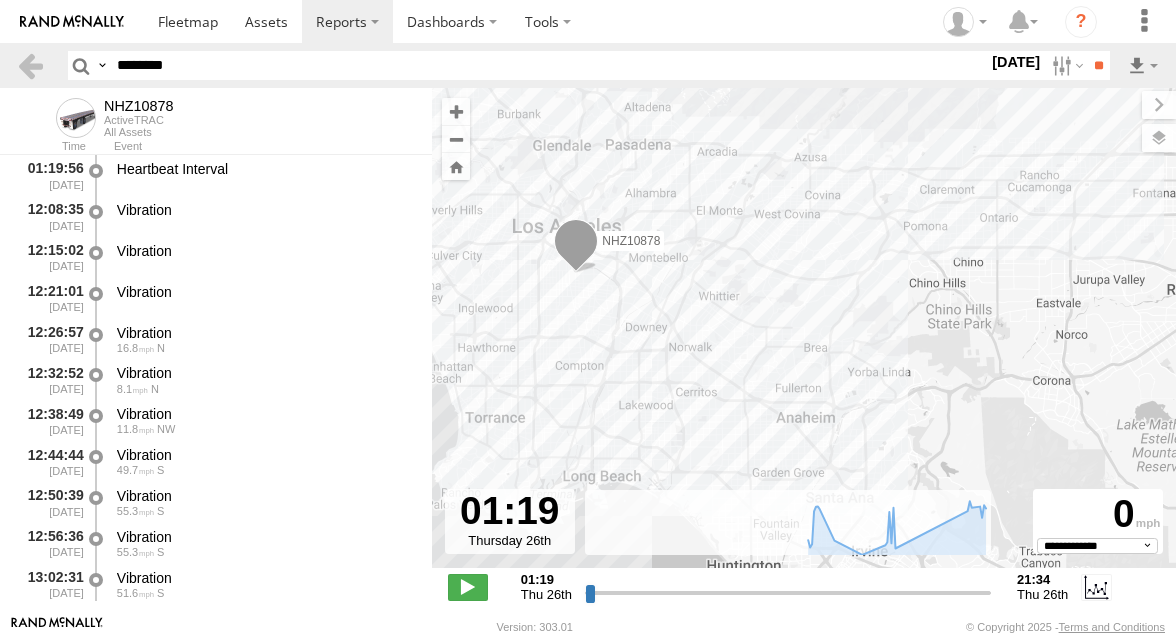 click at bounding box center [0, 0] 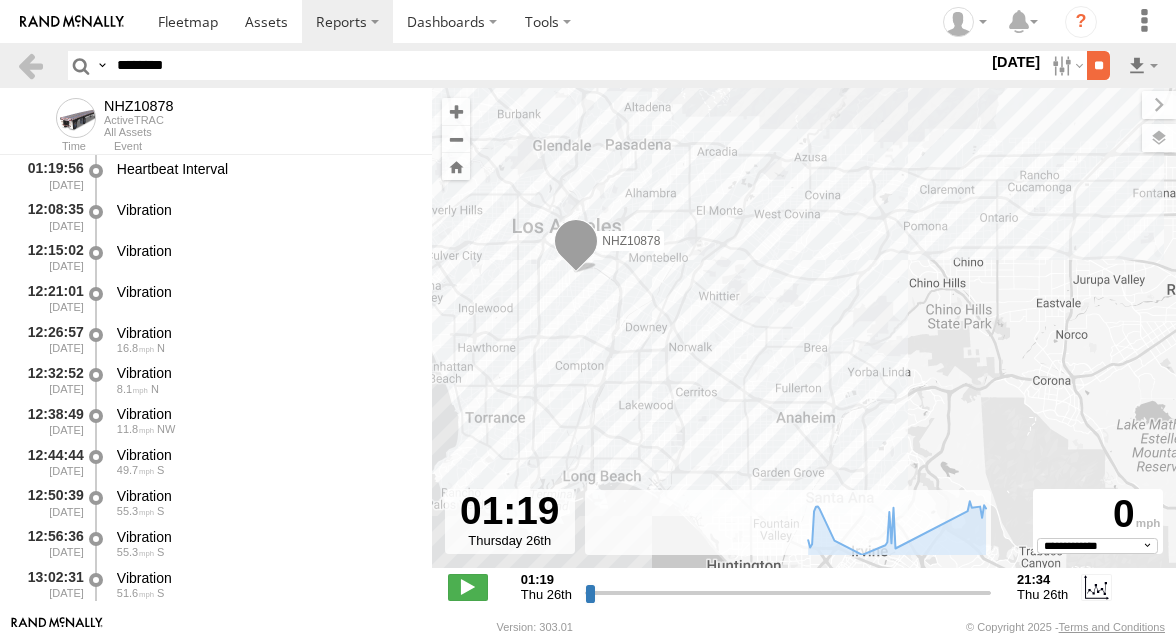 click on "**" at bounding box center (1098, 65) 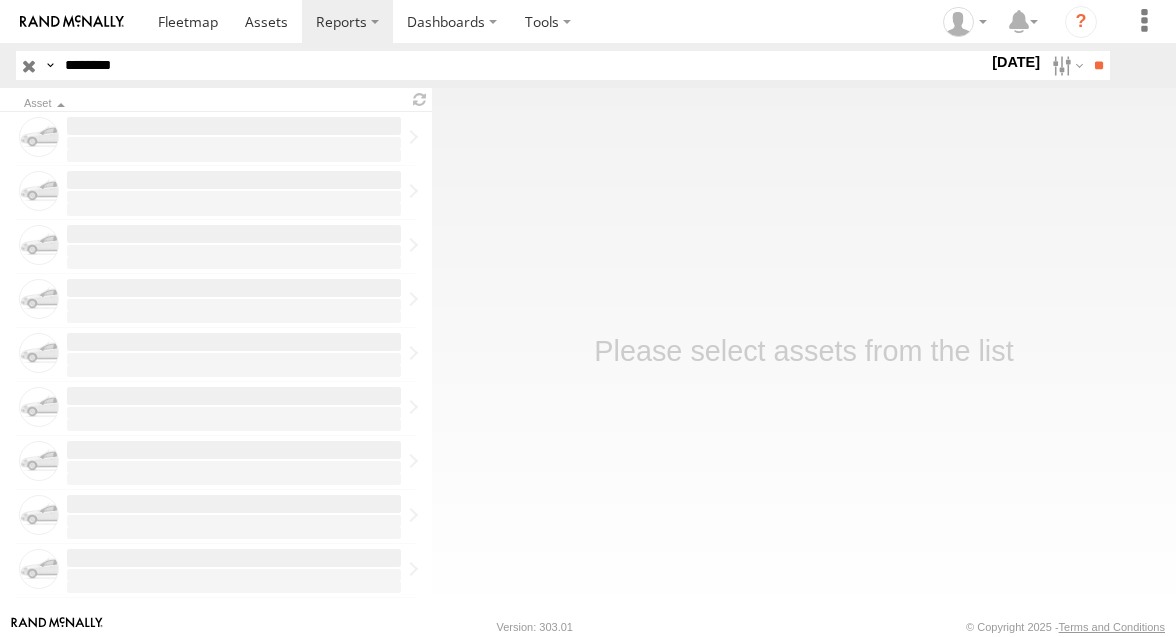 scroll, scrollTop: 0, scrollLeft: 0, axis: both 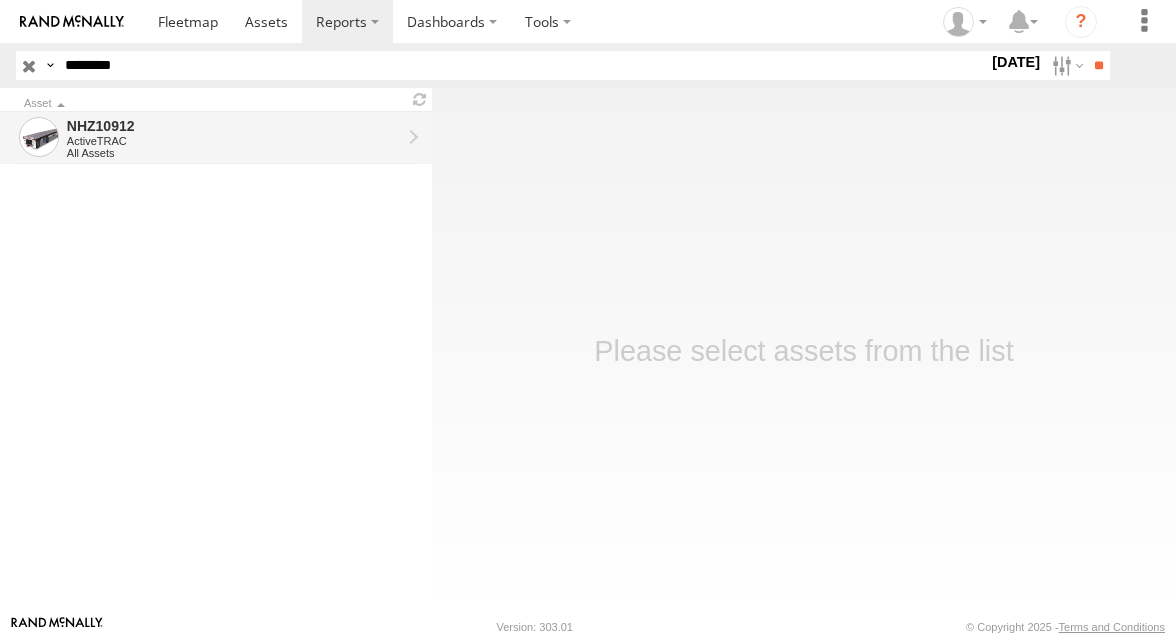 click on "NHZ10912" at bounding box center (234, 126) 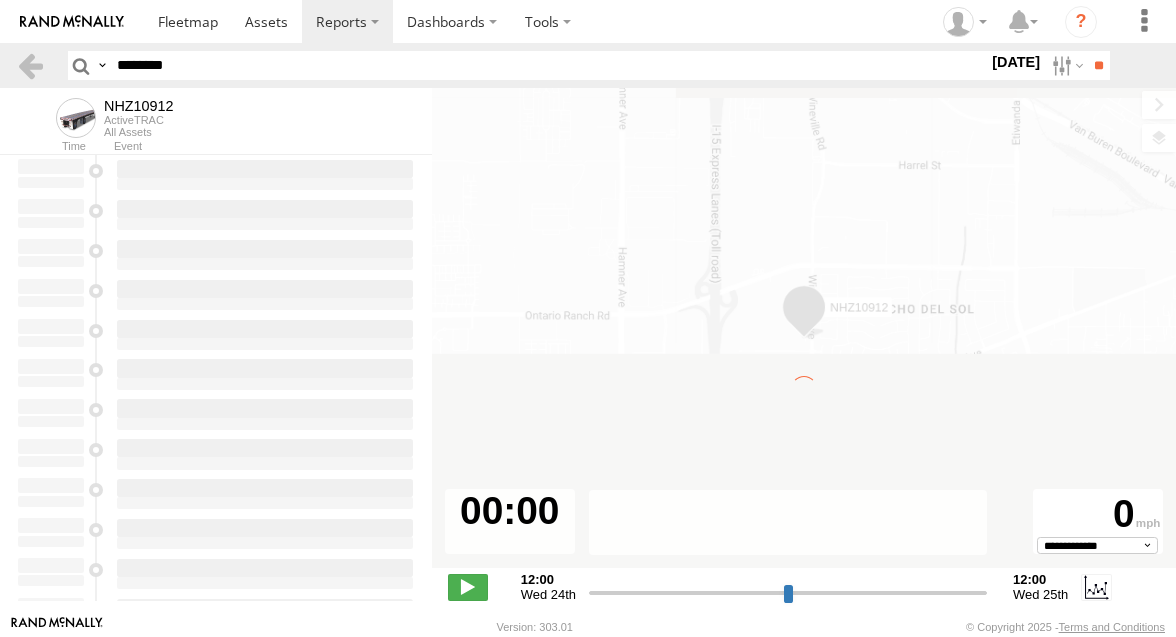 scroll, scrollTop: 0, scrollLeft: 0, axis: both 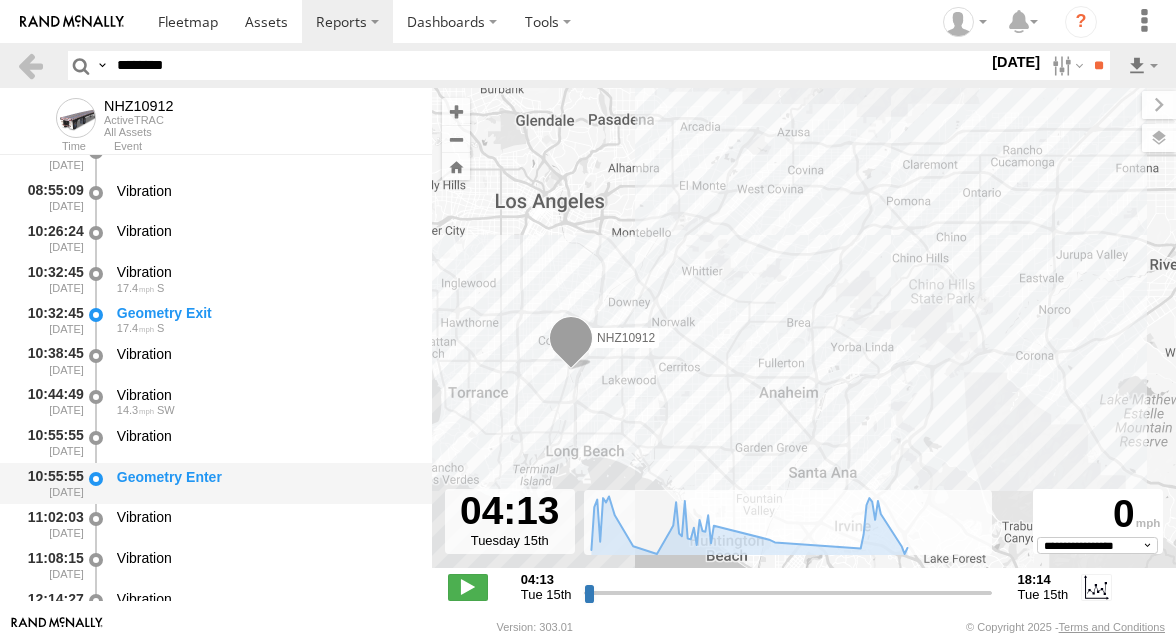click on "Geometry Enter" at bounding box center (265, 477) 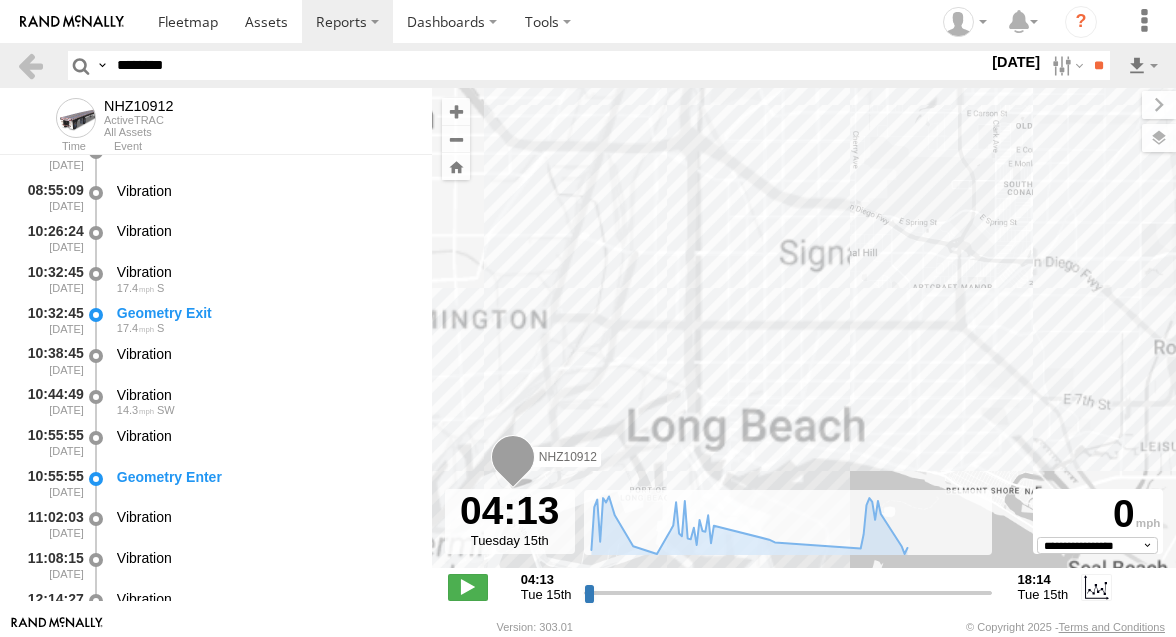 drag, startPoint x: 571, startPoint y: 426, endPoint x: 659, endPoint y: 371, distance: 103.773796 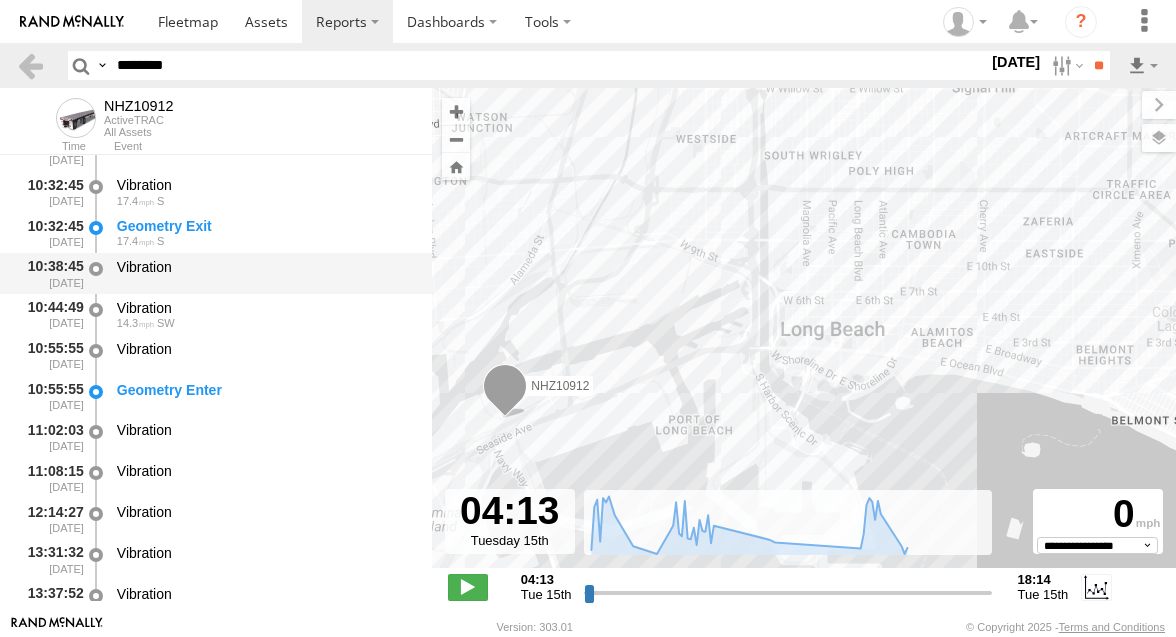 scroll, scrollTop: 1662, scrollLeft: 0, axis: vertical 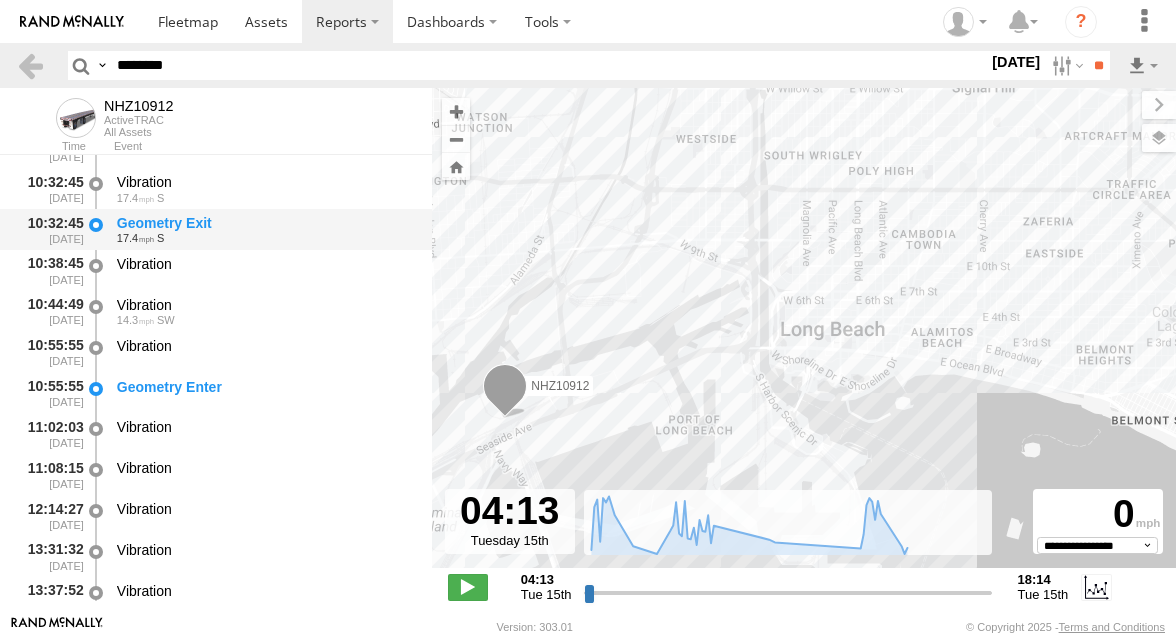 click on "17.4
S" at bounding box center (265, 238) 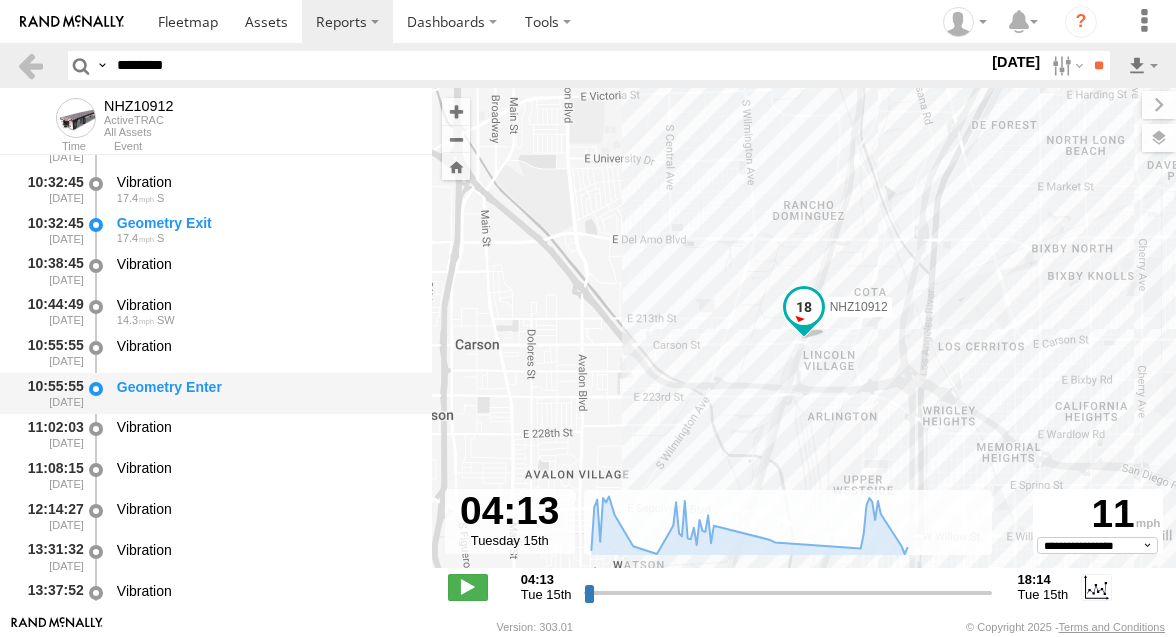 click on "Geometry Enter" at bounding box center [265, 393] 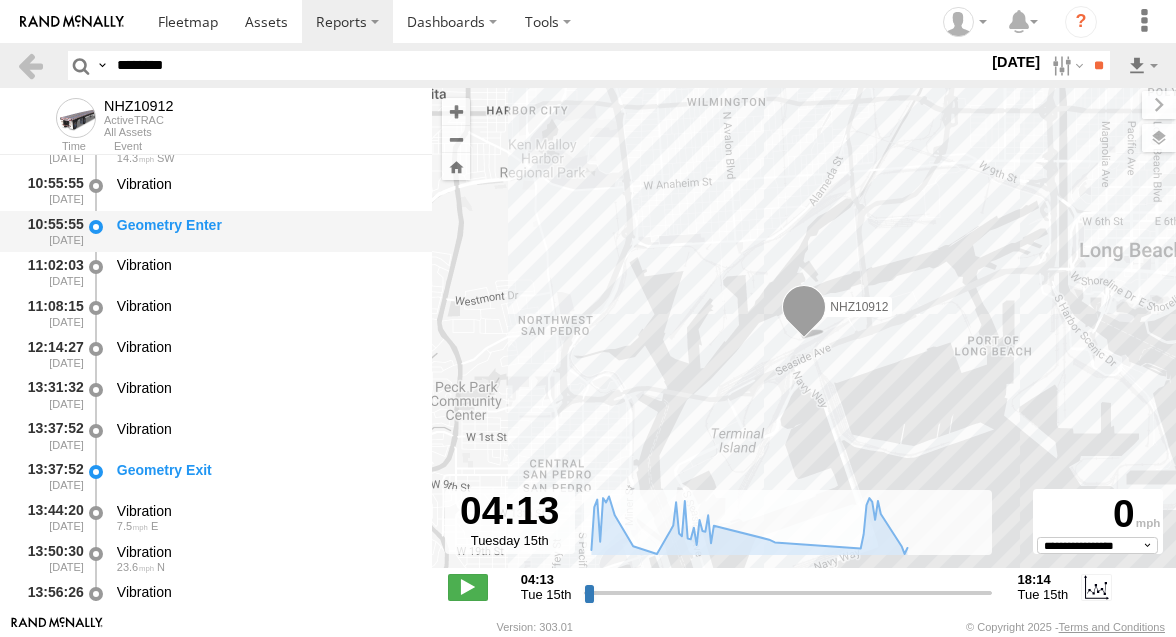 scroll, scrollTop: 1829, scrollLeft: 0, axis: vertical 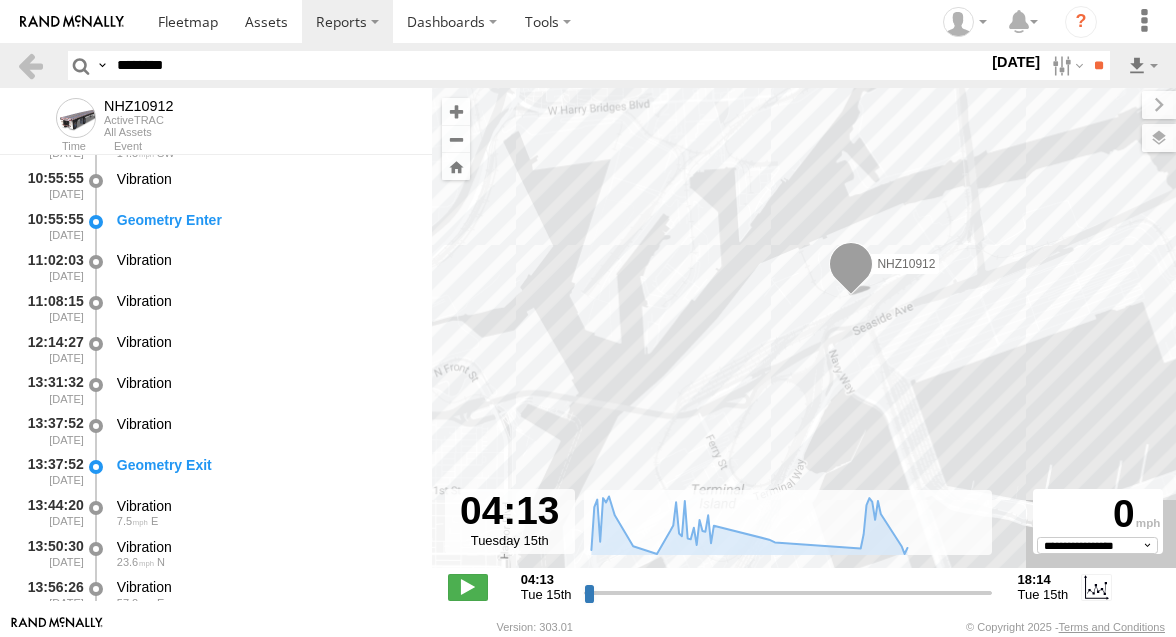drag, startPoint x: 691, startPoint y: 359, endPoint x: 618, endPoint y: 336, distance: 76.537575 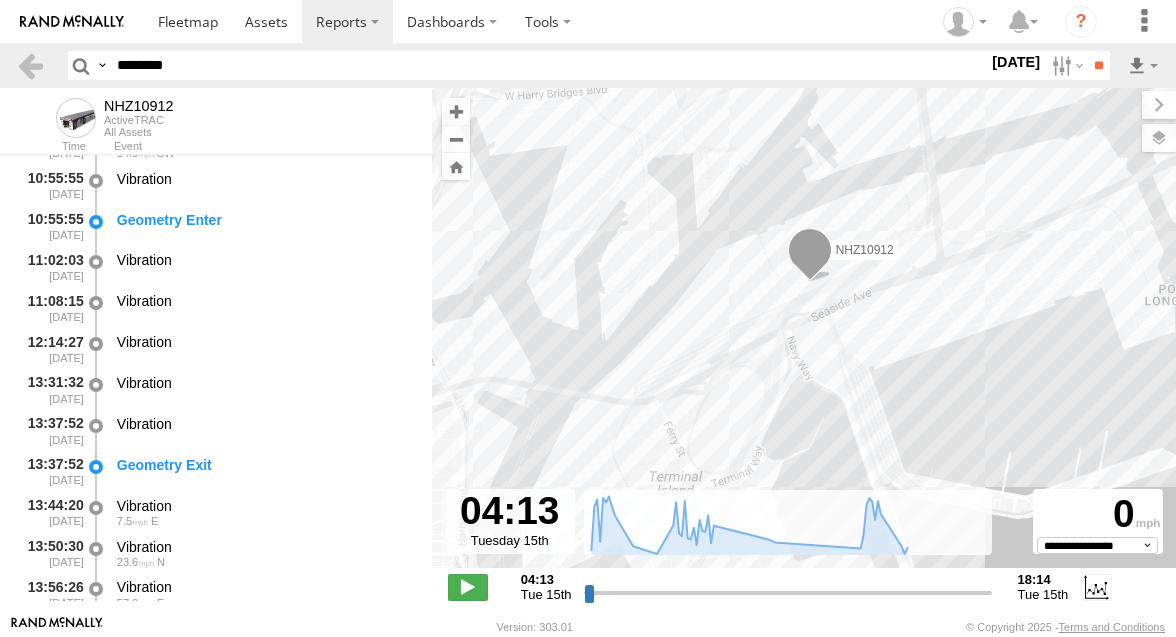 drag, startPoint x: 726, startPoint y: 341, endPoint x: 683, endPoint y: 339, distance: 43.046486 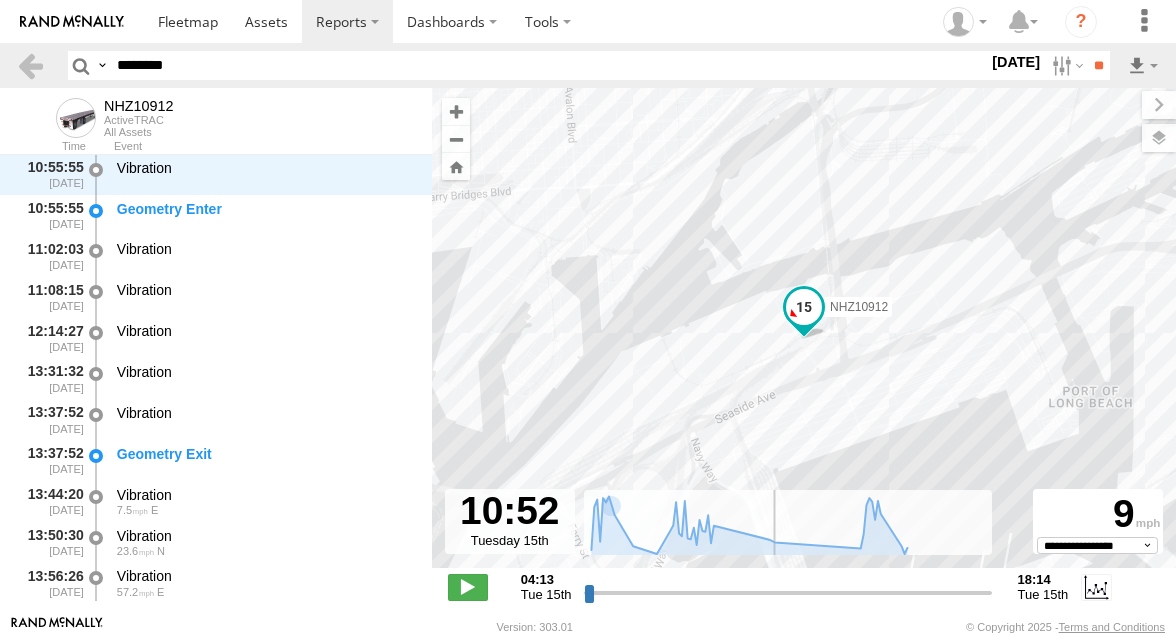drag, startPoint x: 588, startPoint y: 593, endPoint x: 776, endPoint y: 591, distance: 188.01064 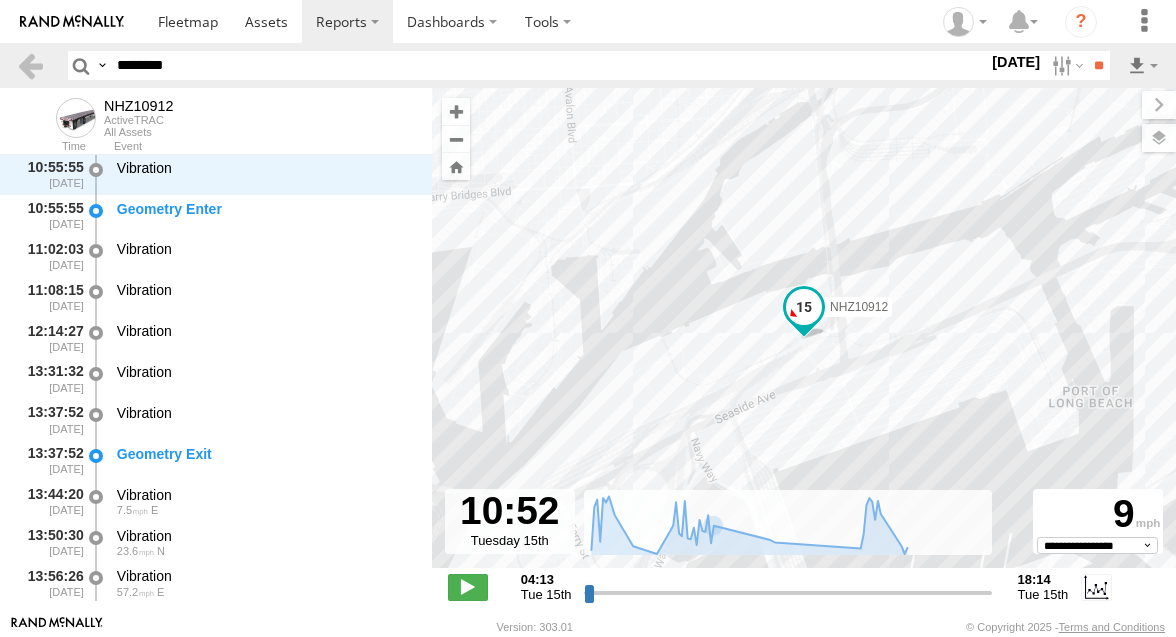 click on "NHZ10912" at bounding box center [804, 338] 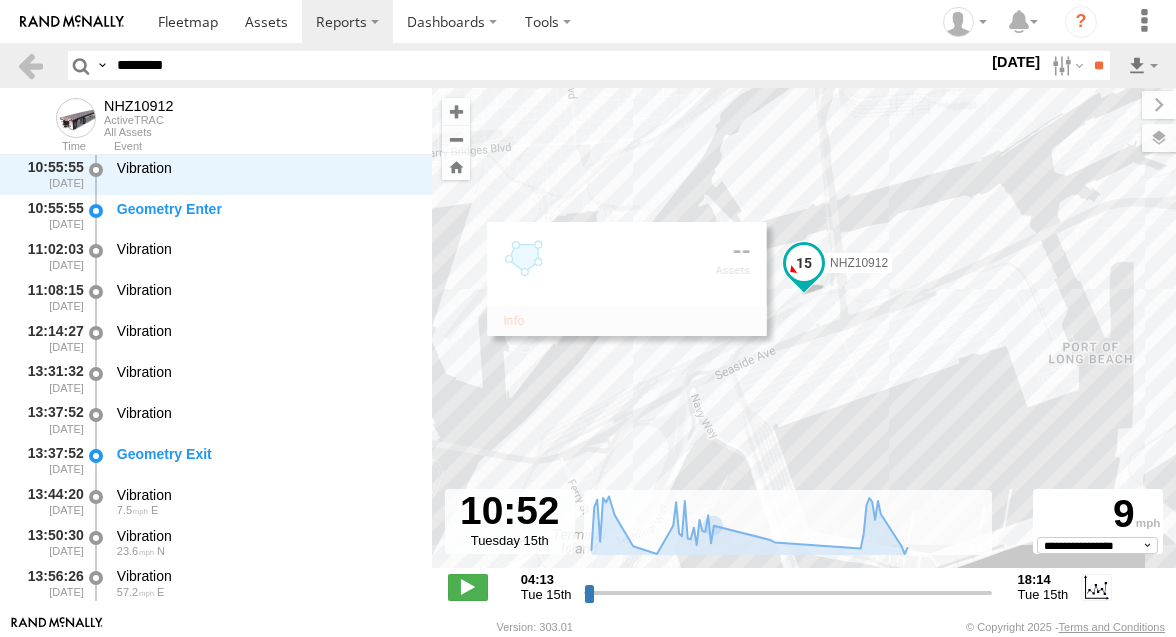 drag, startPoint x: 627, startPoint y: 395, endPoint x: 627, endPoint y: 346, distance: 49 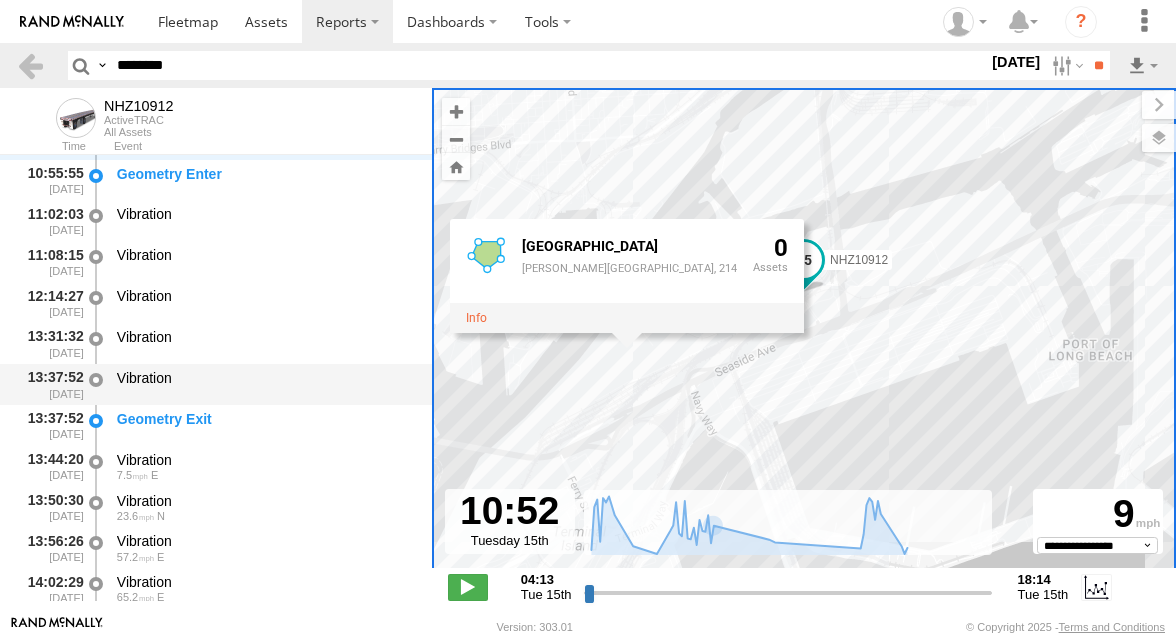 scroll, scrollTop: 1876, scrollLeft: 0, axis: vertical 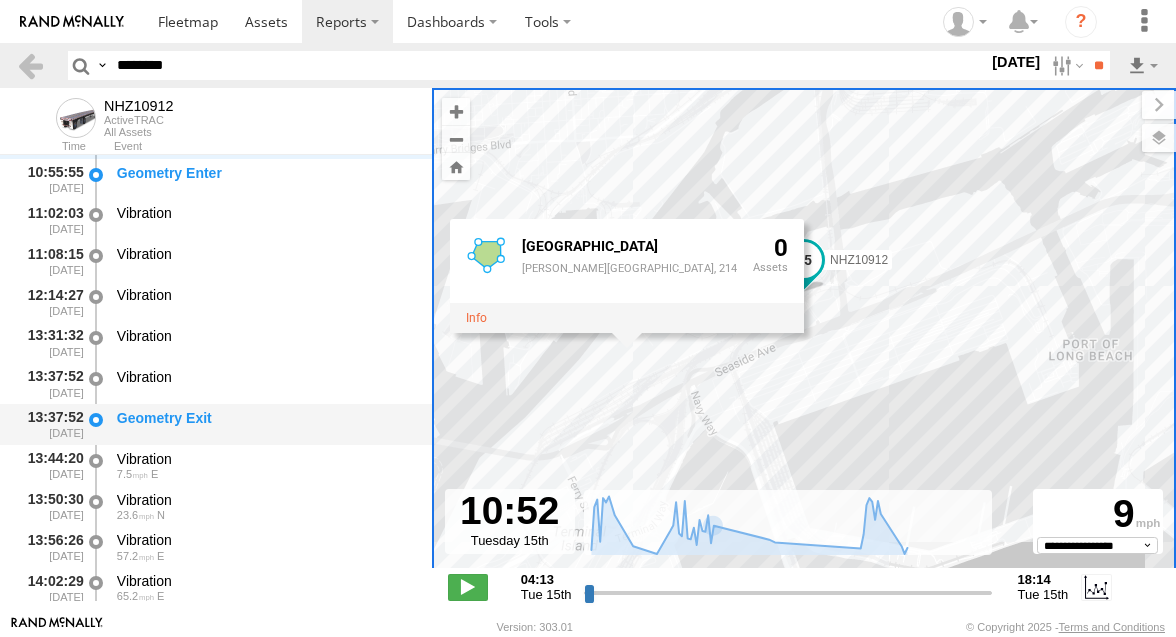 click on "Geometry Exit" at bounding box center (265, 418) 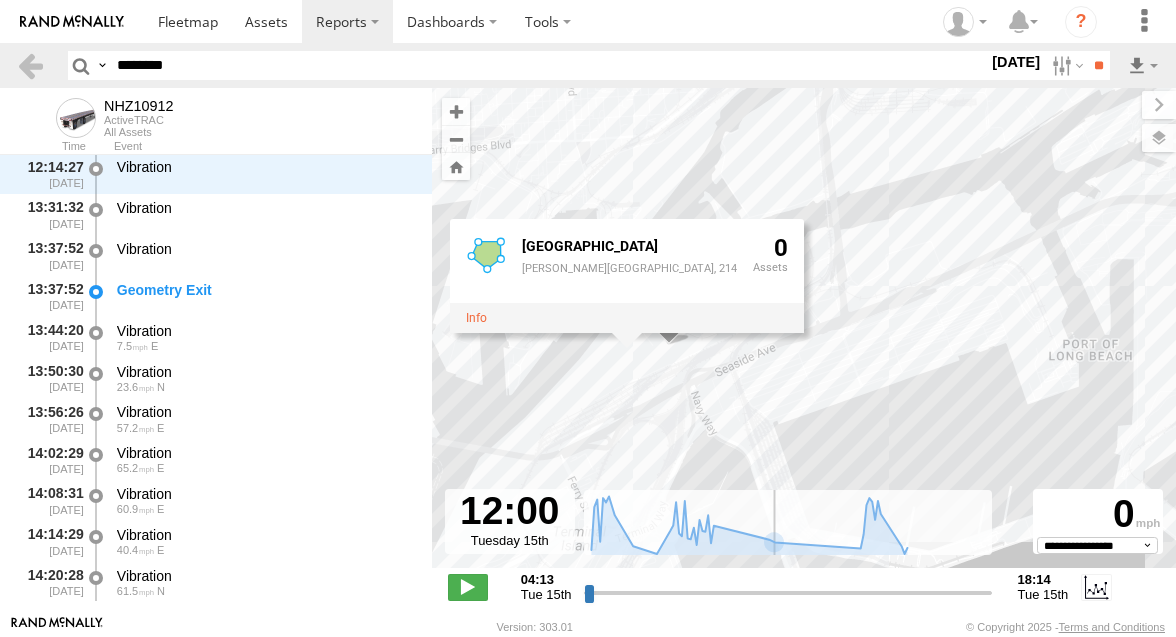 scroll, scrollTop: 2045, scrollLeft: 0, axis: vertical 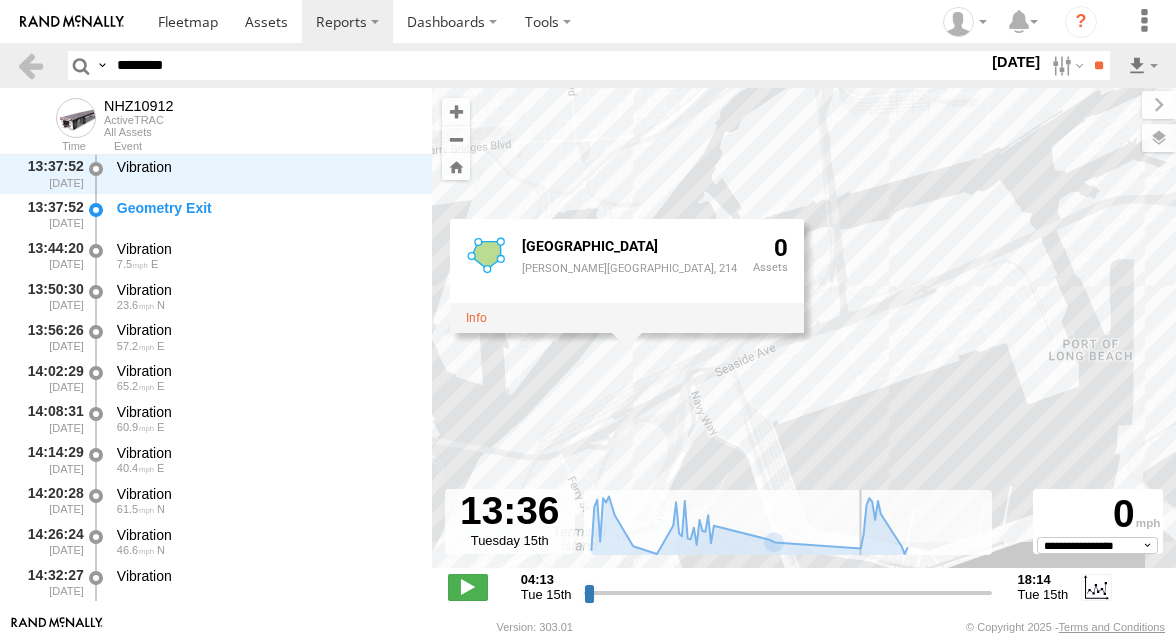 drag, startPoint x: 778, startPoint y: 591, endPoint x: 854, endPoint y: 585, distance: 76.23647 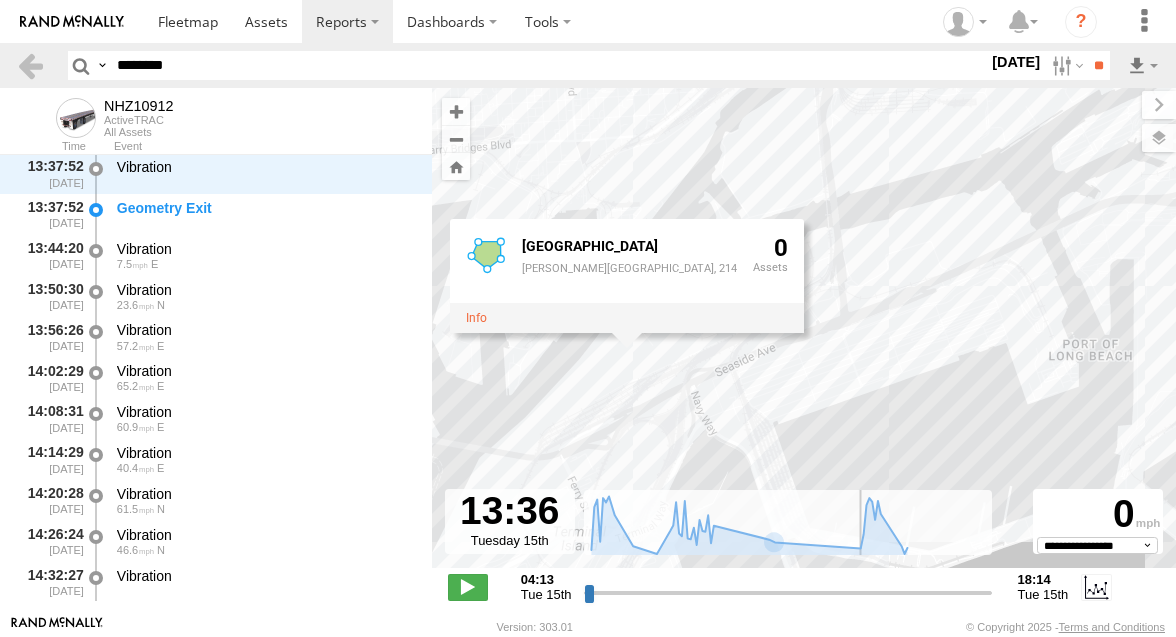 type on "**********" 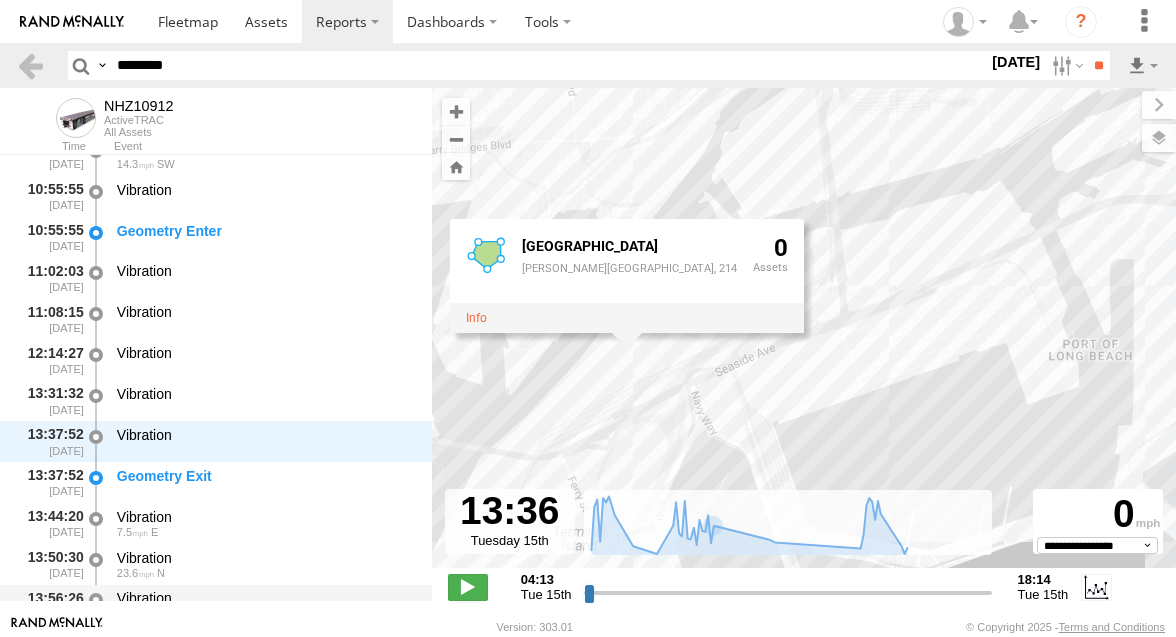 scroll, scrollTop: 1818, scrollLeft: 0, axis: vertical 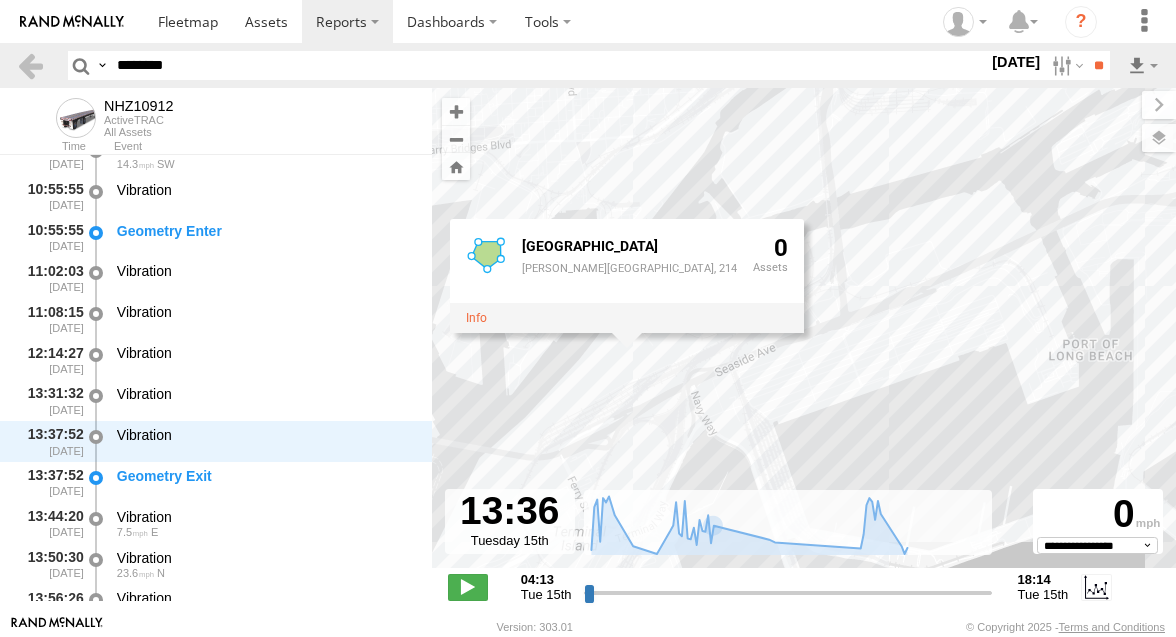 click on "********" at bounding box center (548, 65) 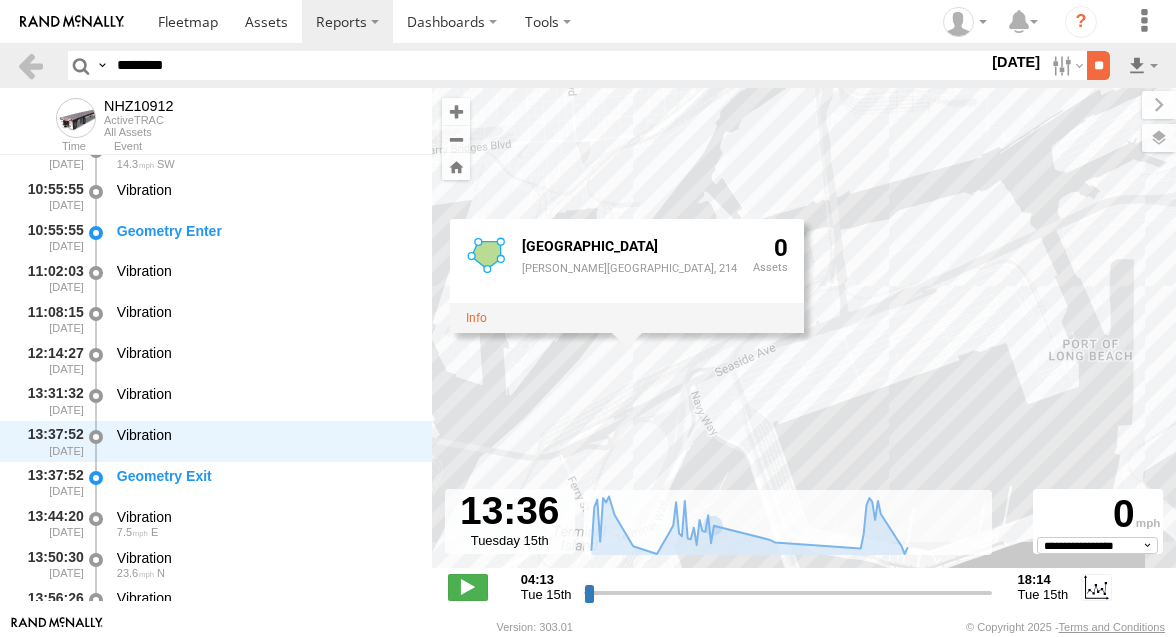 type on "********" 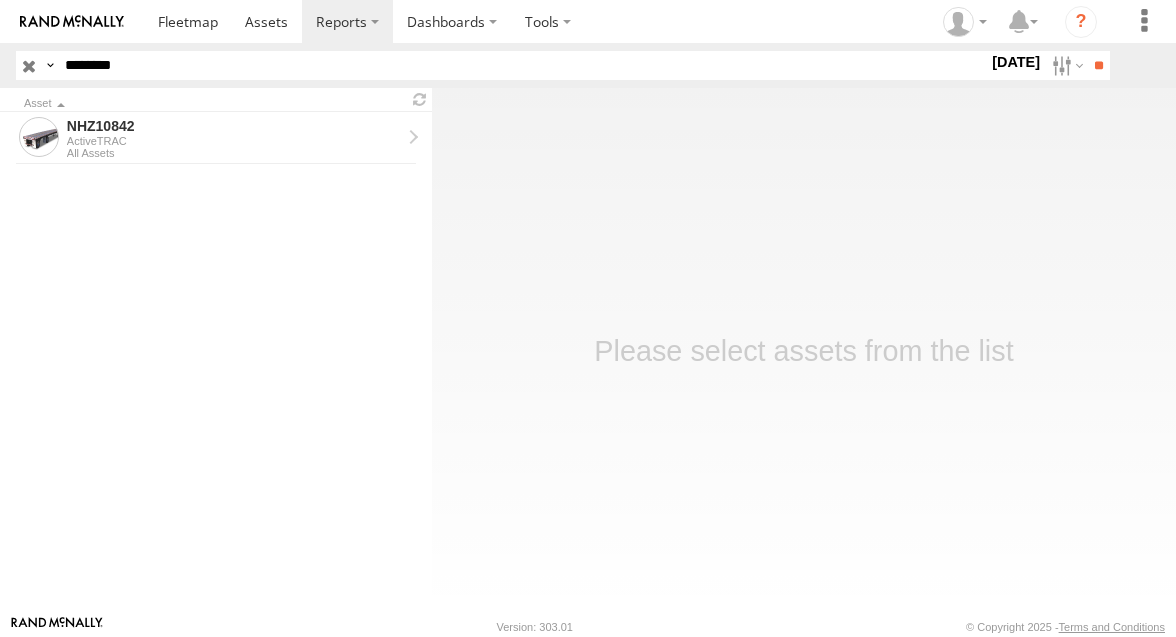 scroll, scrollTop: 0, scrollLeft: 0, axis: both 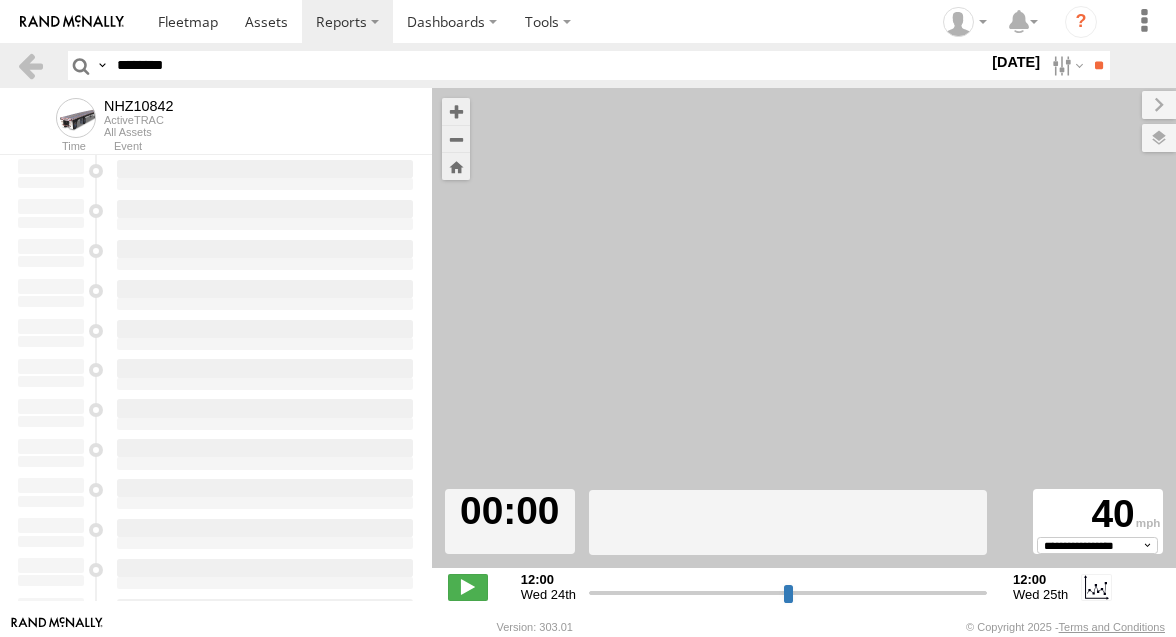 type on "**********" 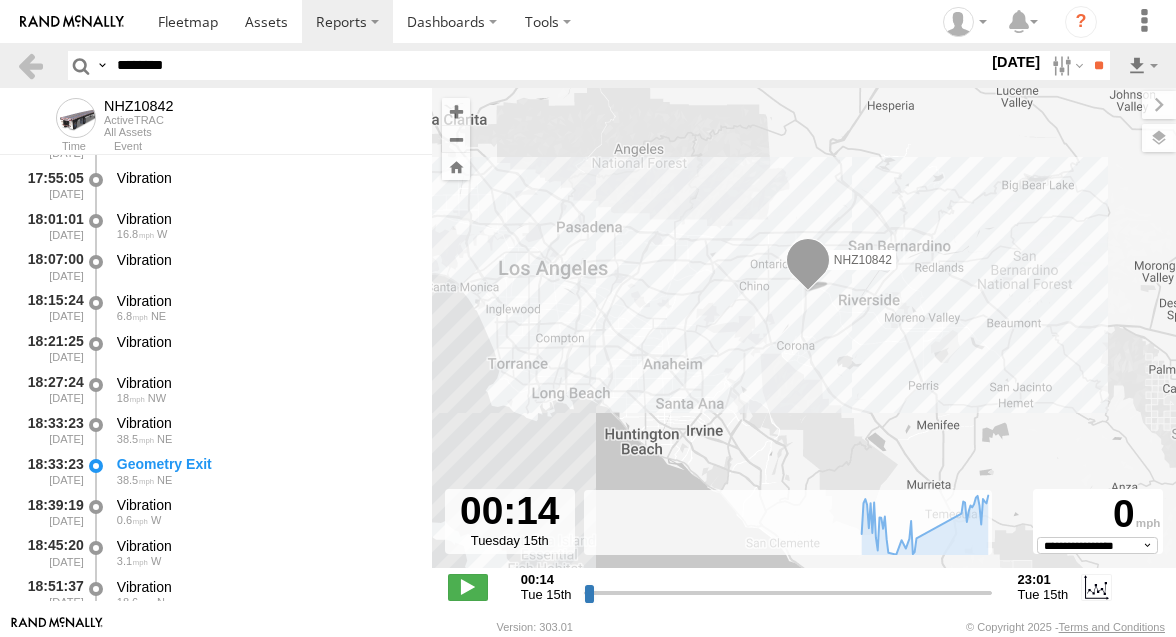 scroll, scrollTop: 1107, scrollLeft: 0, axis: vertical 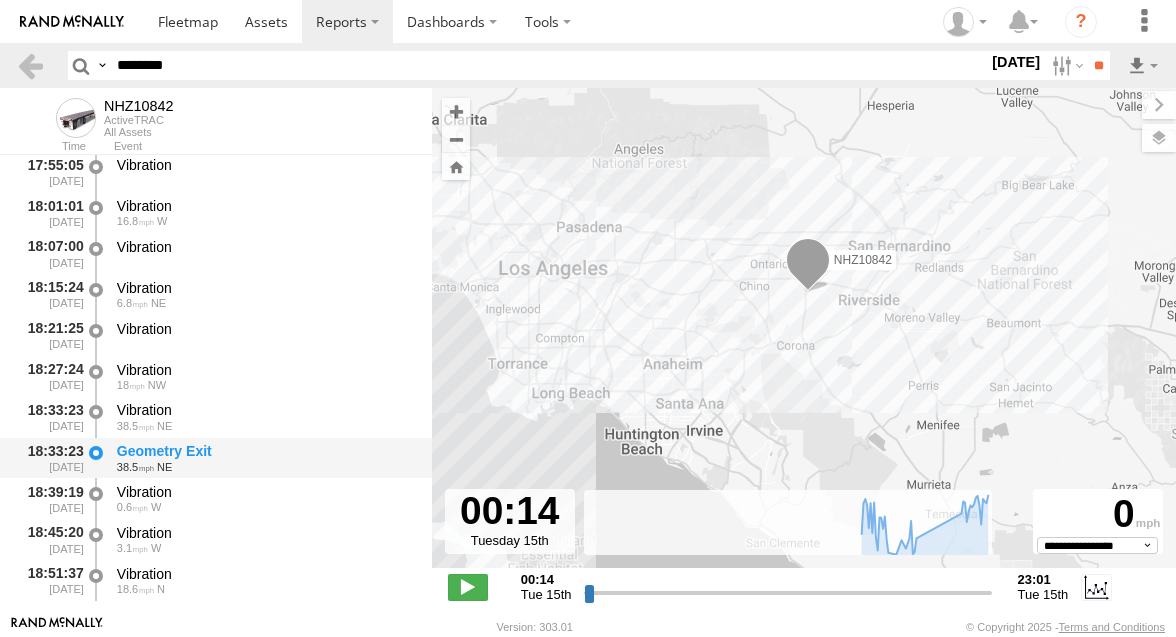 click on "38.5
NE" at bounding box center [265, 467] 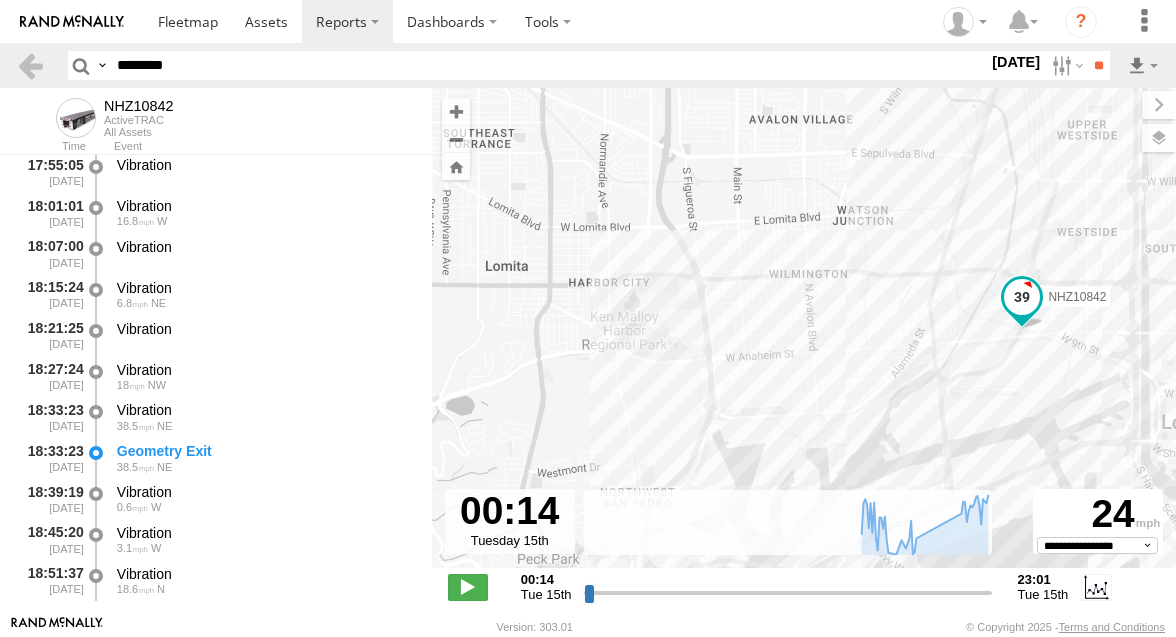 drag, startPoint x: 807, startPoint y: 350, endPoint x: 679, endPoint y: 268, distance: 152.01315 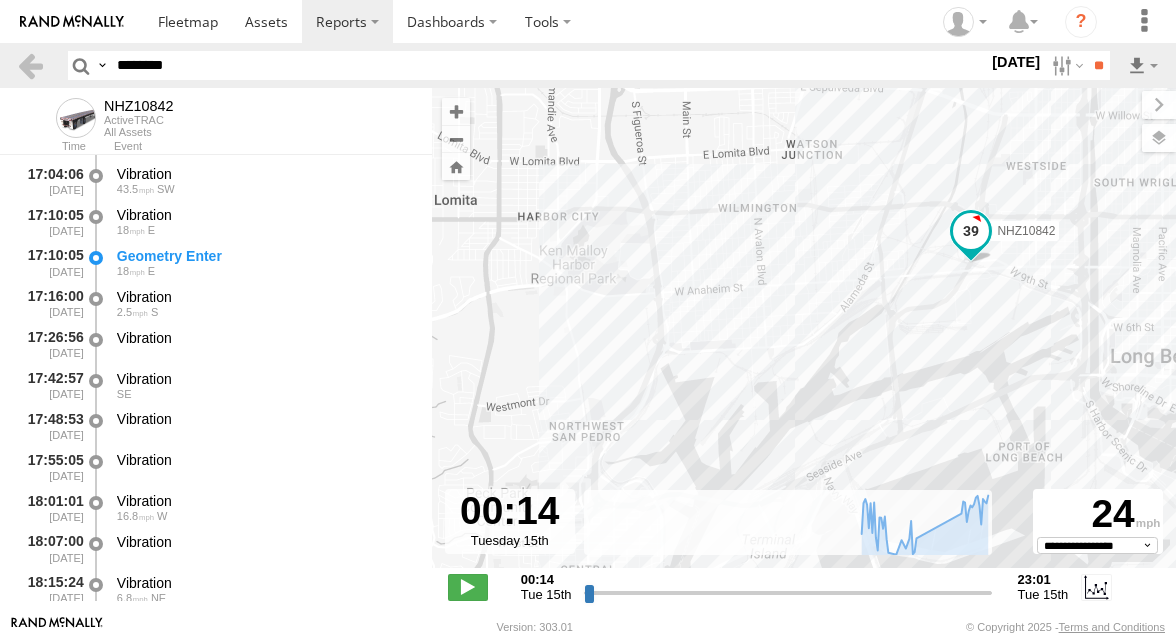 scroll, scrollTop: 808, scrollLeft: 0, axis: vertical 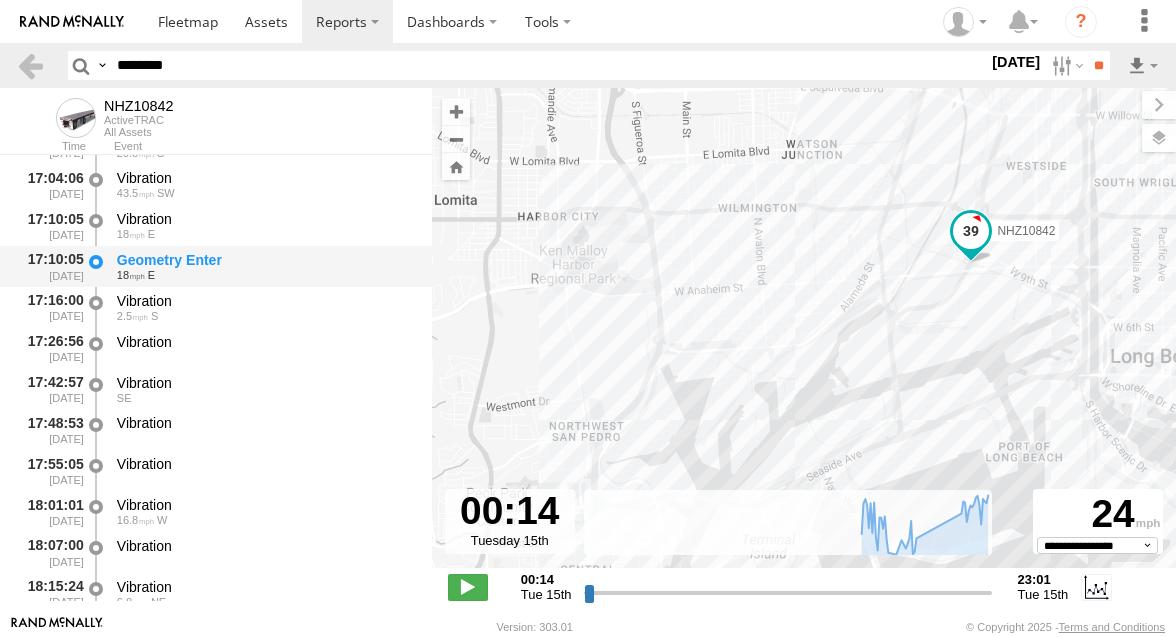 click on "18
E" at bounding box center [265, 275] 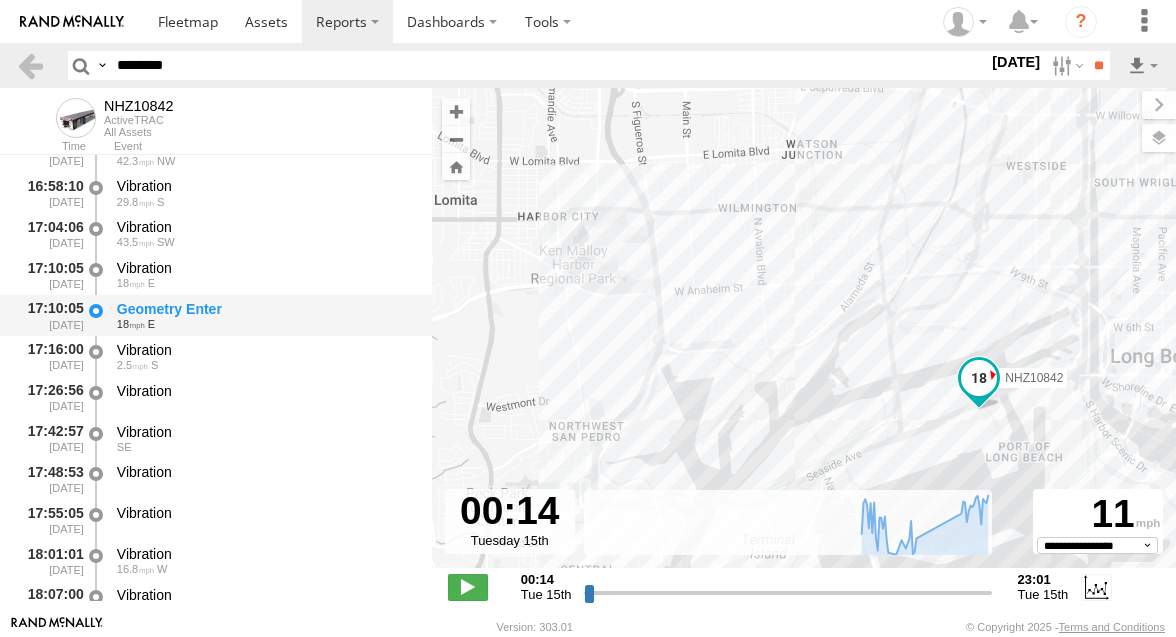 scroll, scrollTop: 758, scrollLeft: 0, axis: vertical 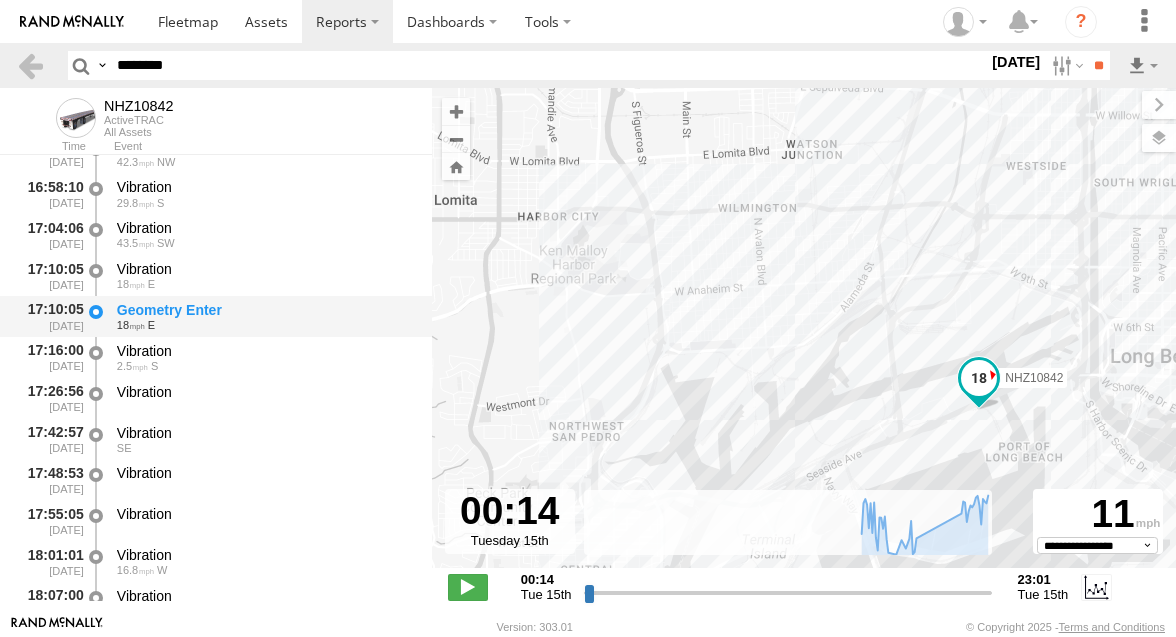 click on "Vibration" at bounding box center (265, 269) 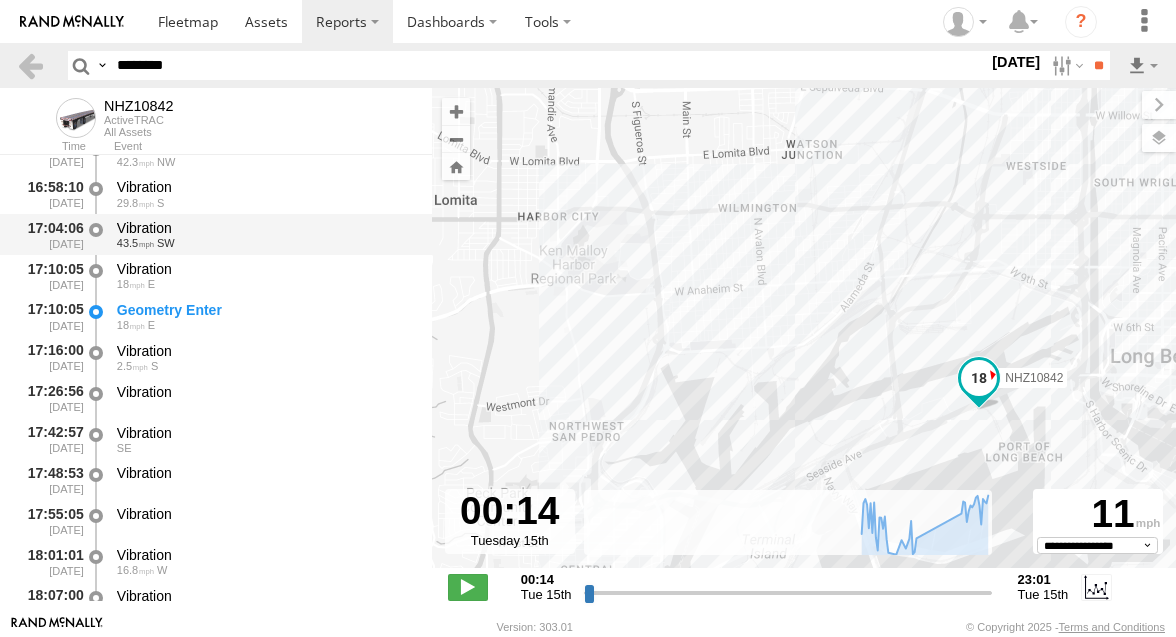 click on "Vibration" at bounding box center [265, 228] 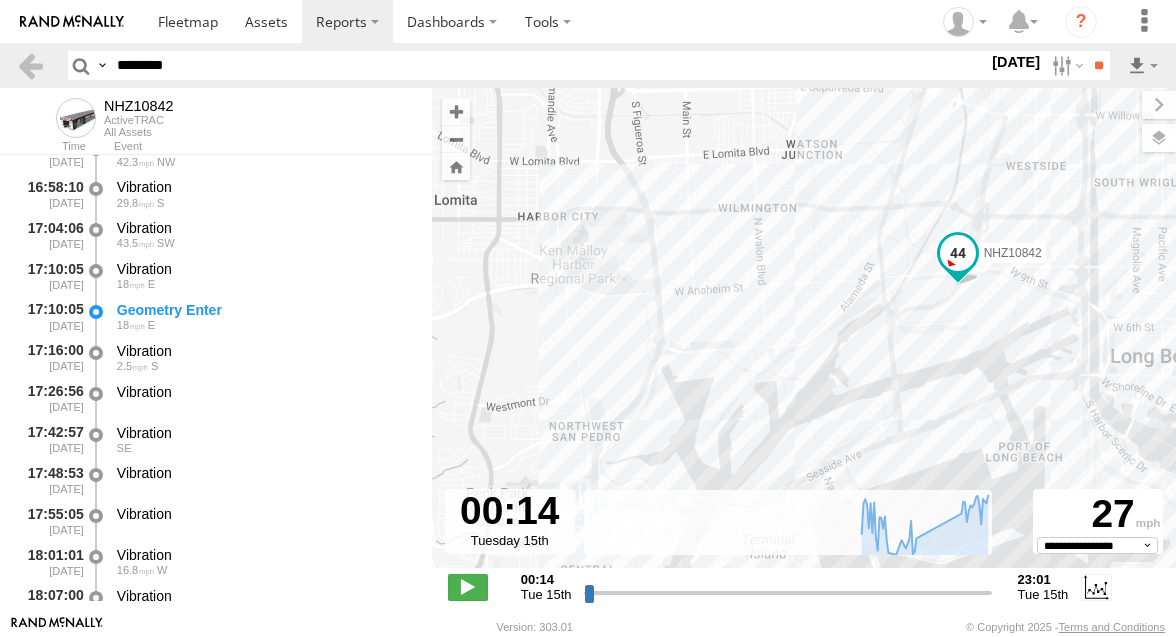 click on "********" at bounding box center (548, 65) 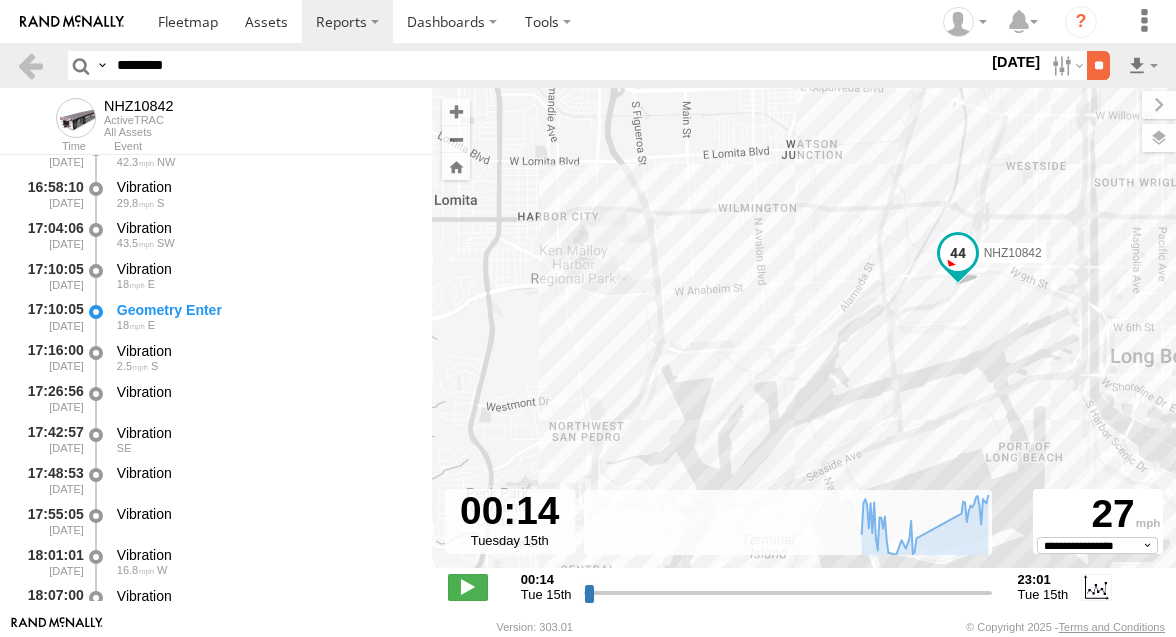 type on "********" 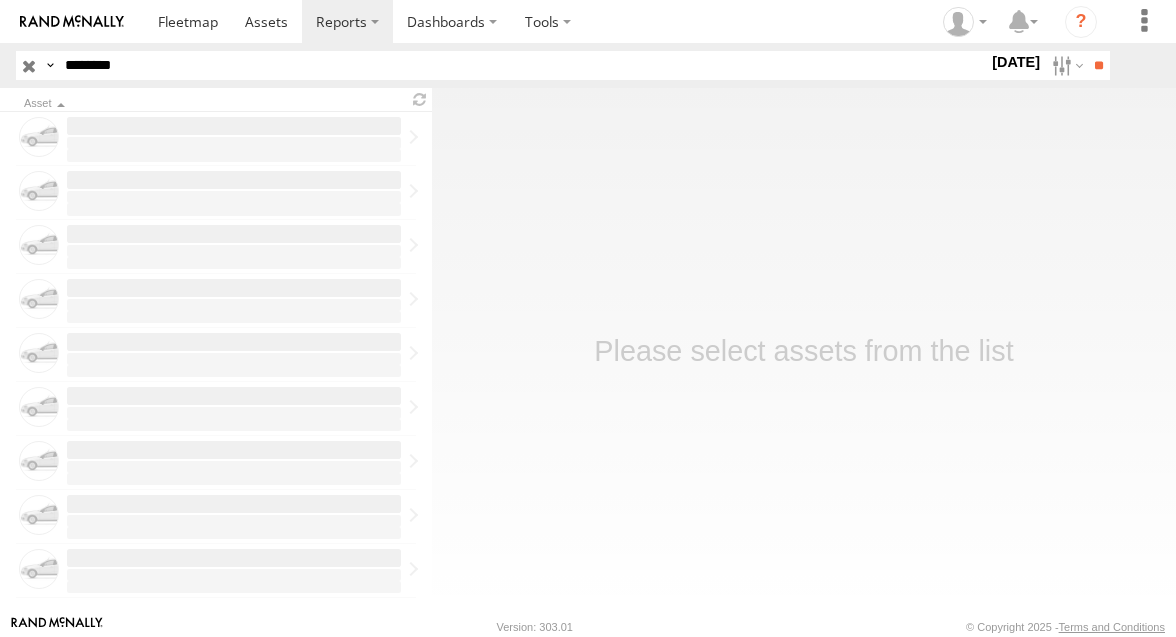 scroll, scrollTop: 0, scrollLeft: 0, axis: both 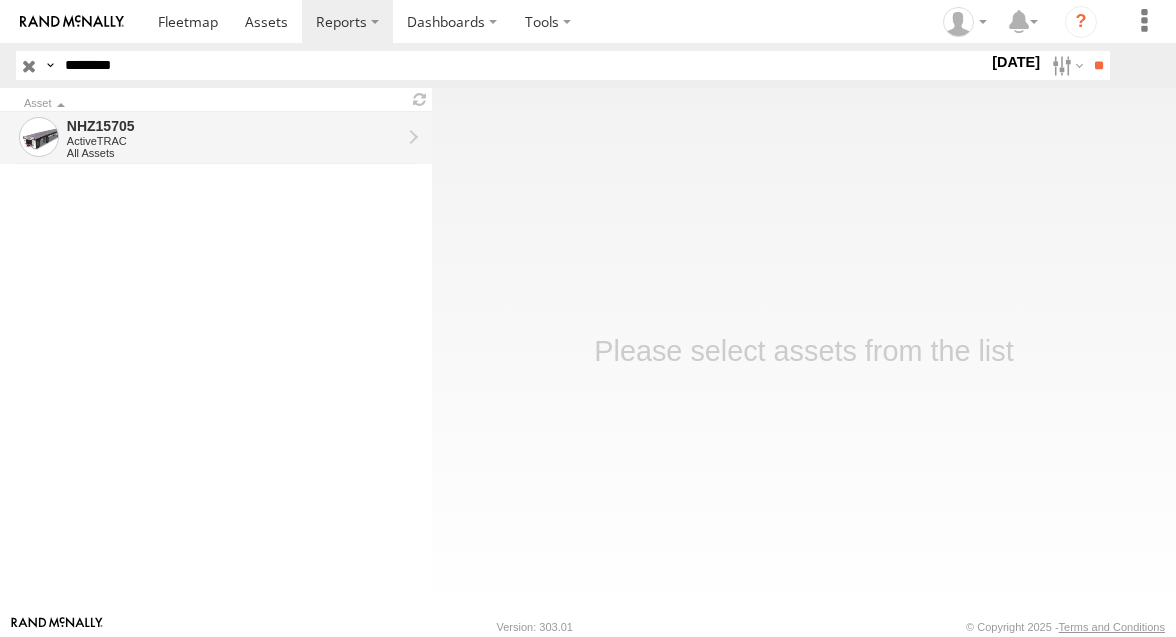 click on "ActiveTRAC" at bounding box center (234, 141) 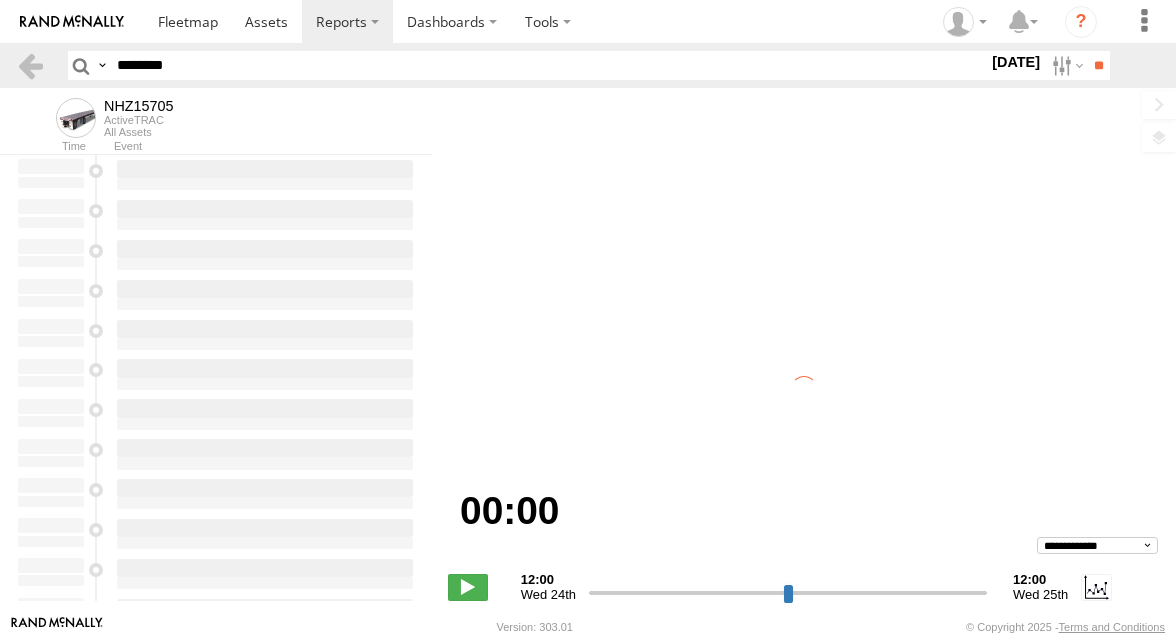 scroll, scrollTop: 0, scrollLeft: 0, axis: both 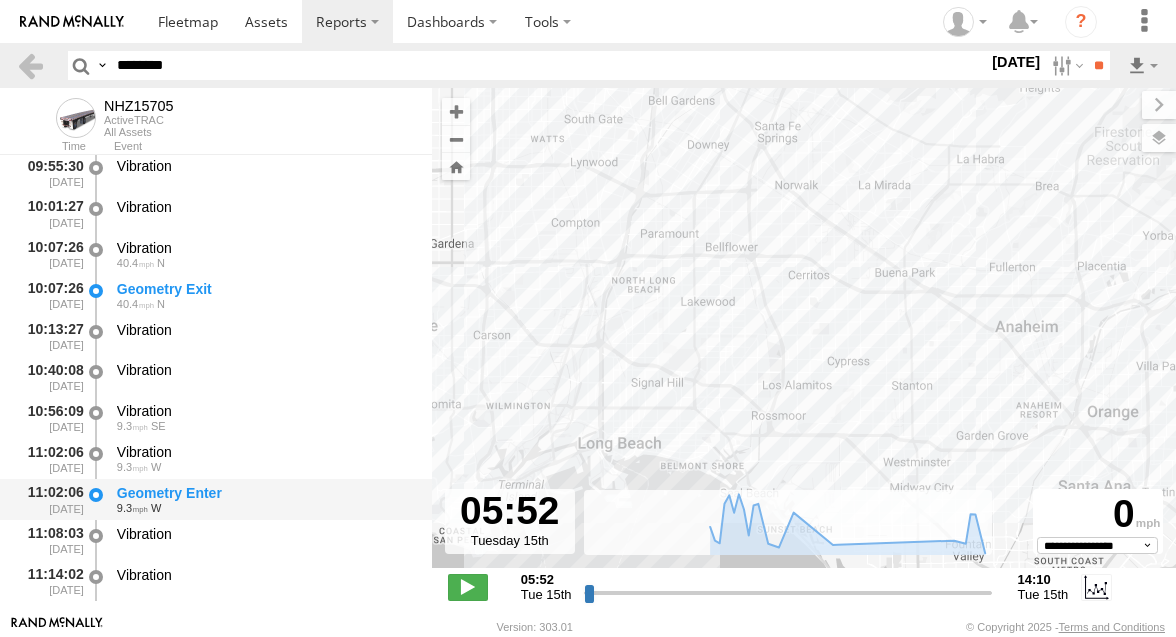 click on "Geometry Enter" at bounding box center (265, 493) 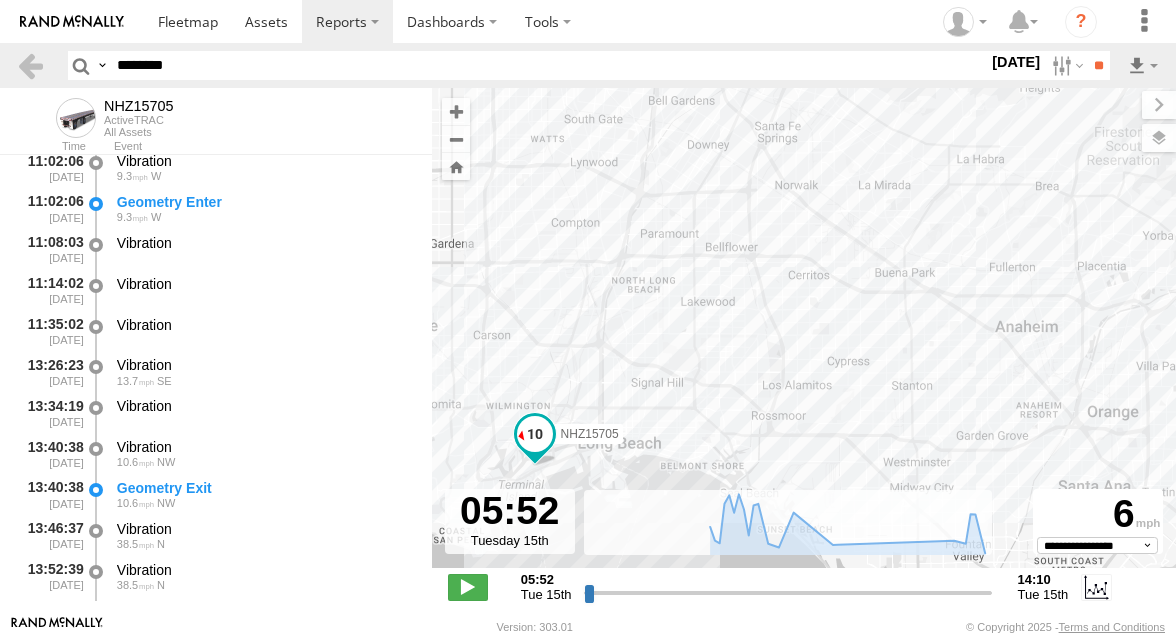 scroll, scrollTop: 1167, scrollLeft: 0, axis: vertical 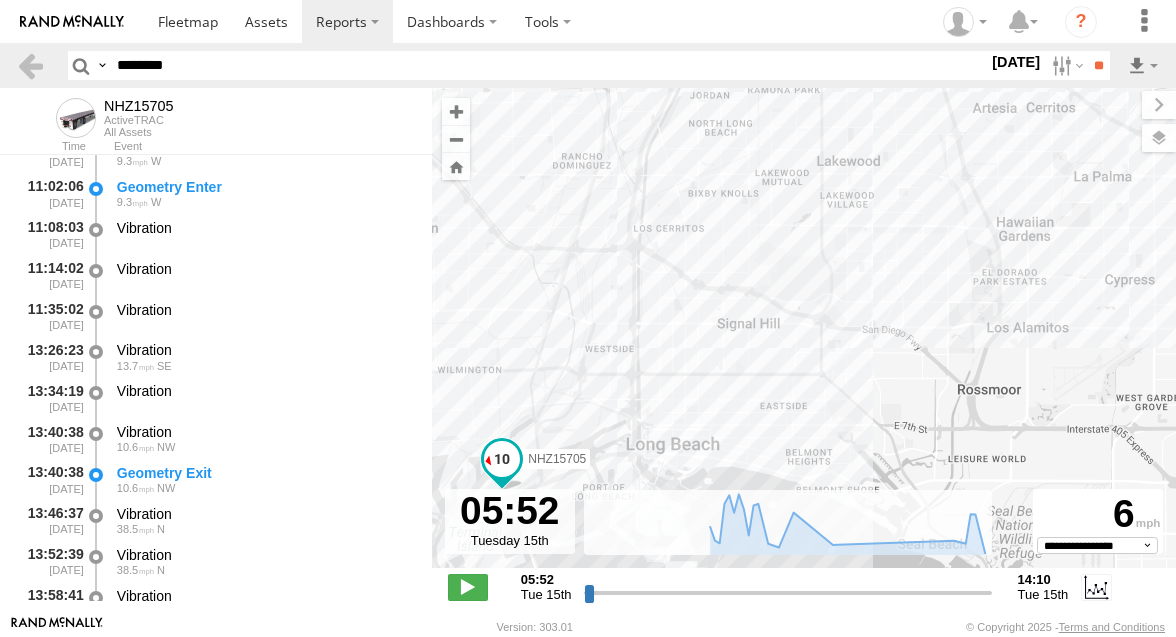 drag, startPoint x: 588, startPoint y: 400, endPoint x: 664, endPoint y: 242, distance: 175.32826 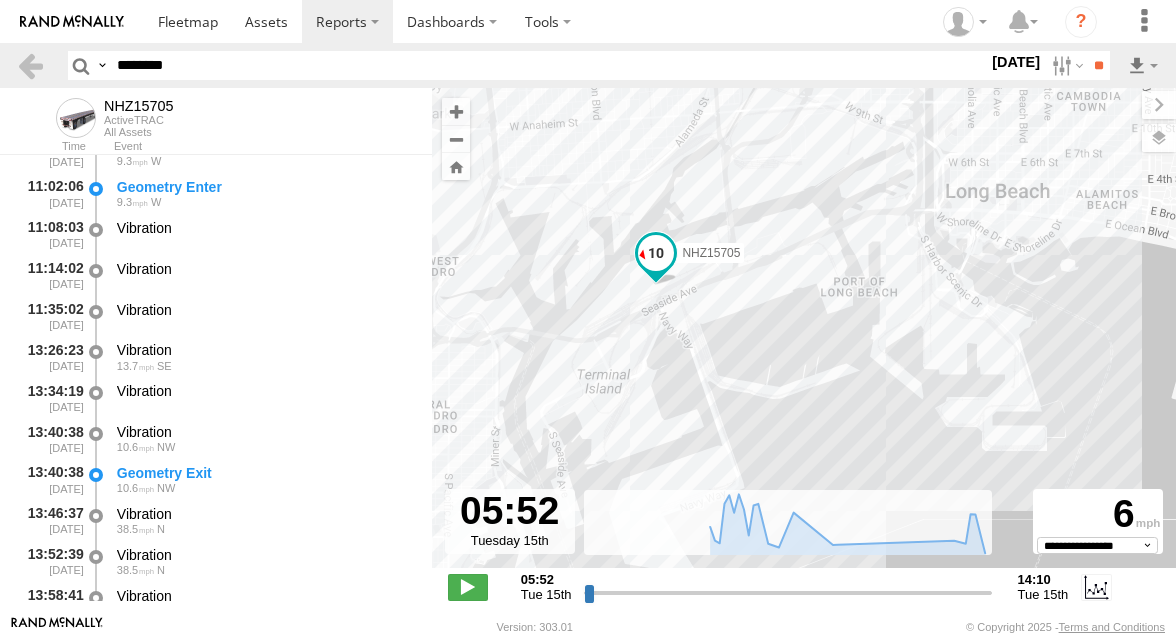 drag, startPoint x: 626, startPoint y: 249, endPoint x: 645, endPoint y: 290, distance: 45.188496 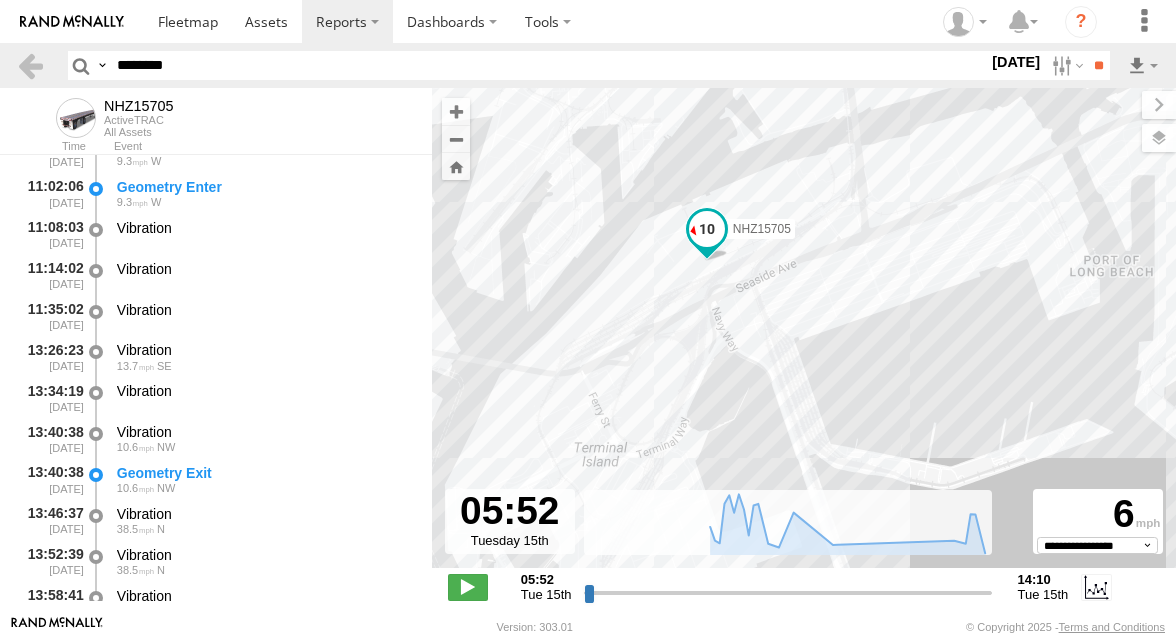 drag, startPoint x: 645, startPoint y: 290, endPoint x: 665, endPoint y: 260, distance: 36.05551 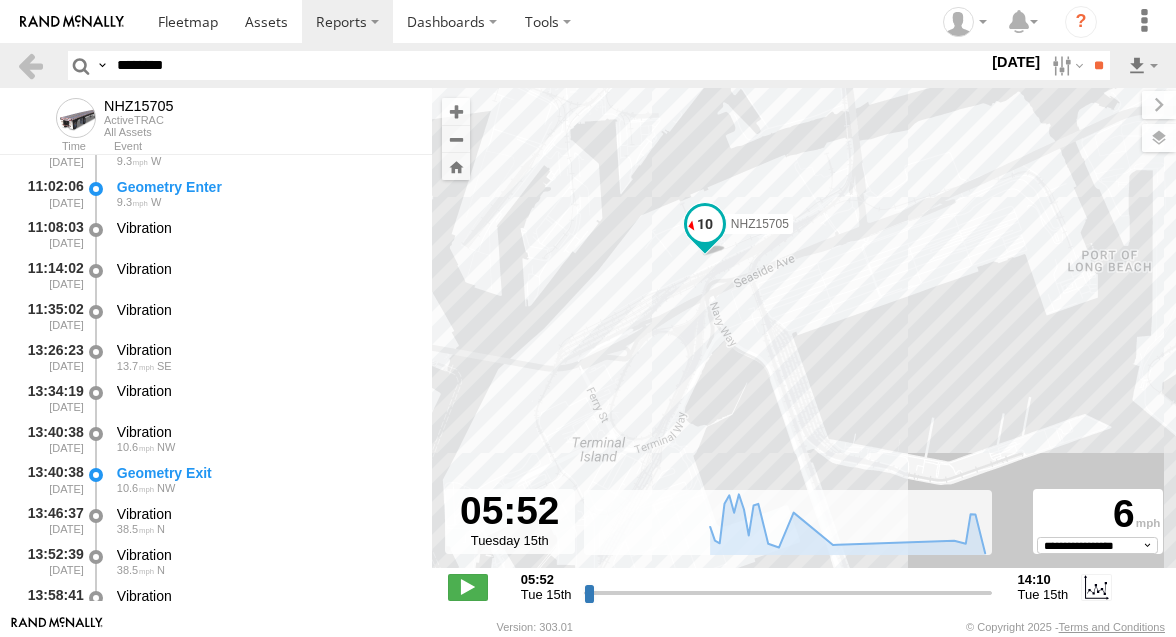click on "NHZ15705" at bounding box center (804, 338) 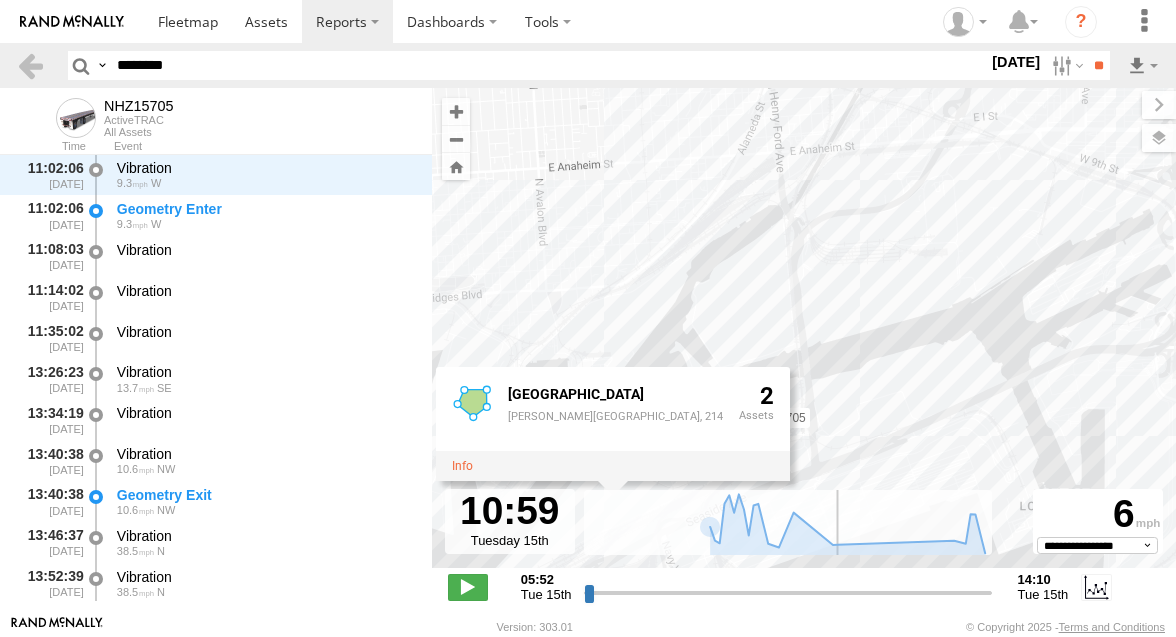 scroll, scrollTop: 1145, scrollLeft: 0, axis: vertical 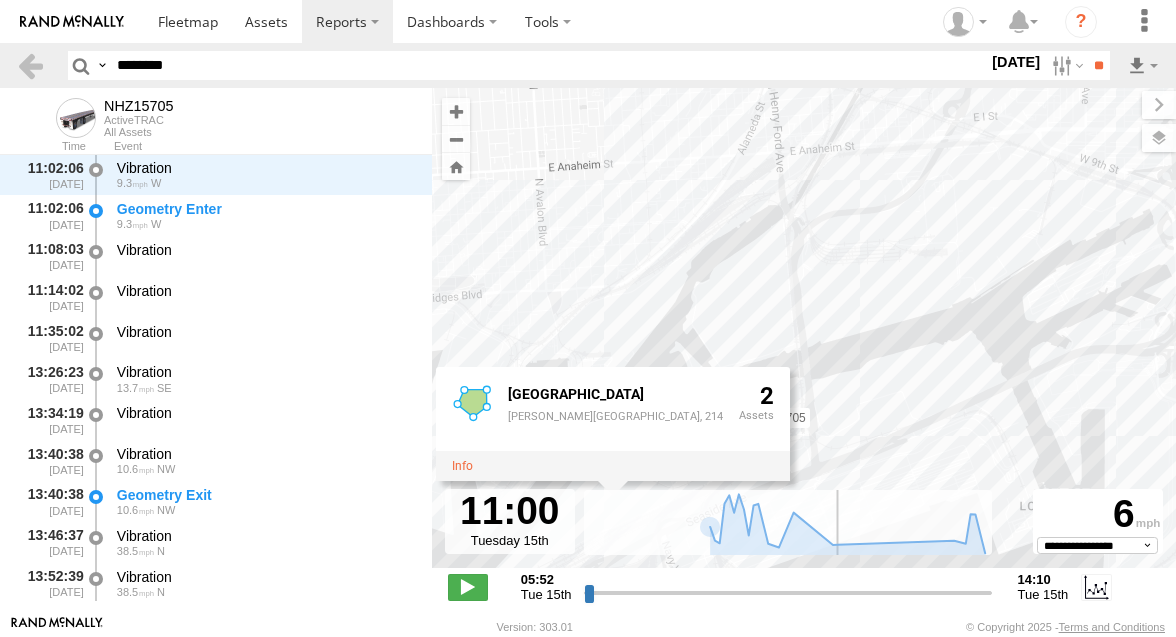 drag, startPoint x: 586, startPoint y: 588, endPoint x: 834, endPoint y: 583, distance: 248.0504 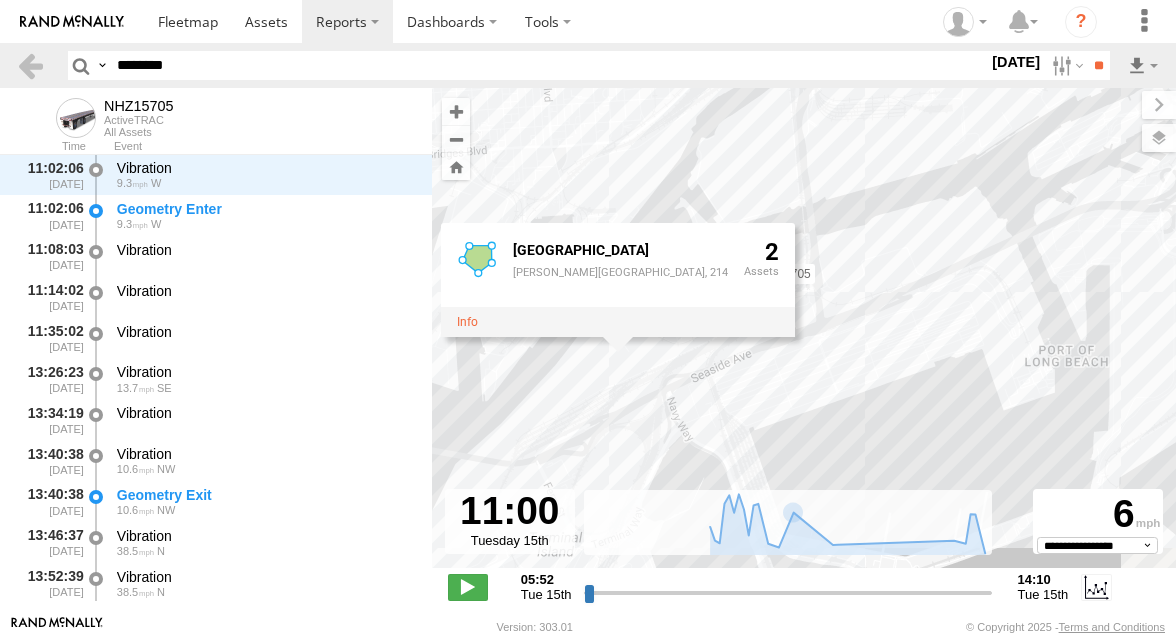 drag, startPoint x: 731, startPoint y: 345, endPoint x: 737, endPoint y: 185, distance: 160.11246 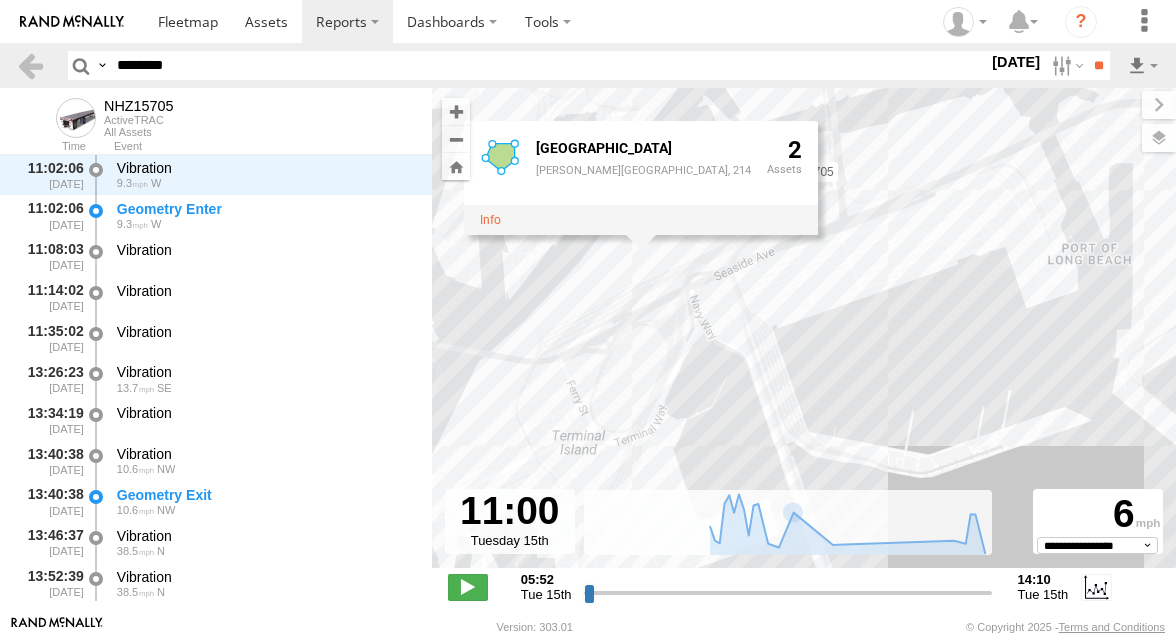drag, startPoint x: 626, startPoint y: 280, endPoint x: 640, endPoint y: 316, distance: 38.626415 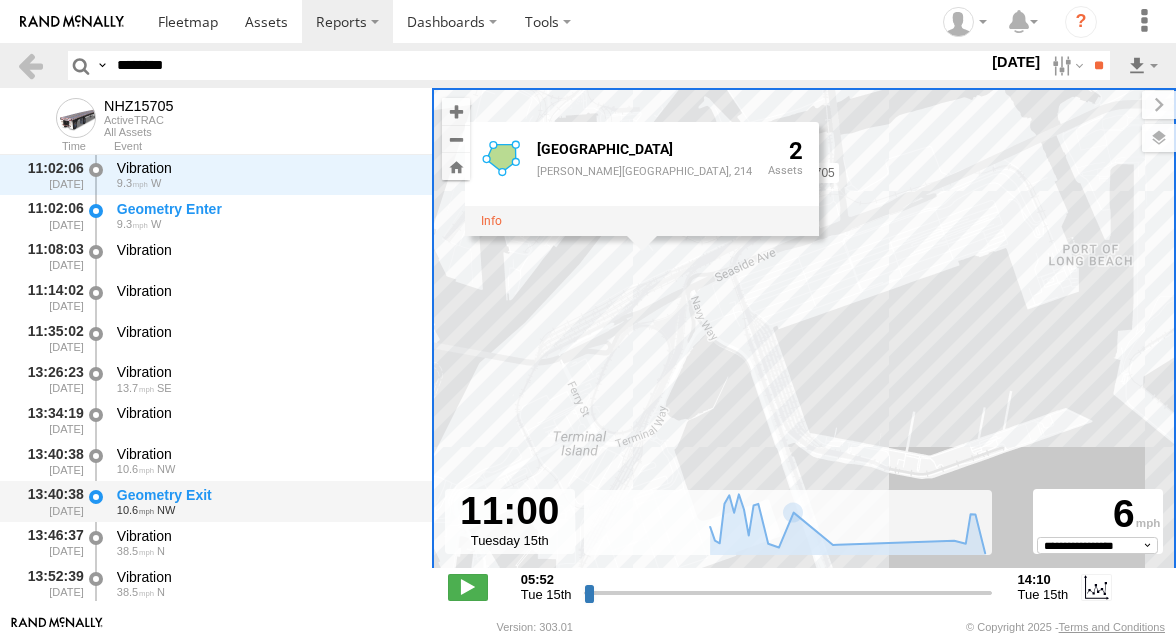 click on "Geometry Exit" at bounding box center [265, 495] 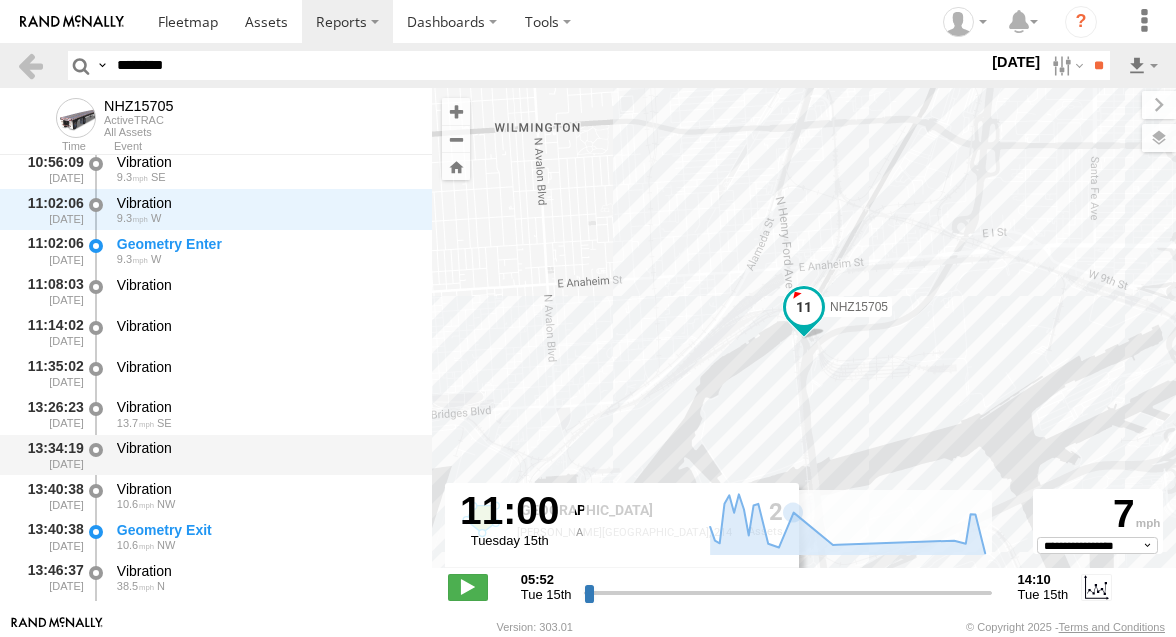 scroll, scrollTop: 1110, scrollLeft: 0, axis: vertical 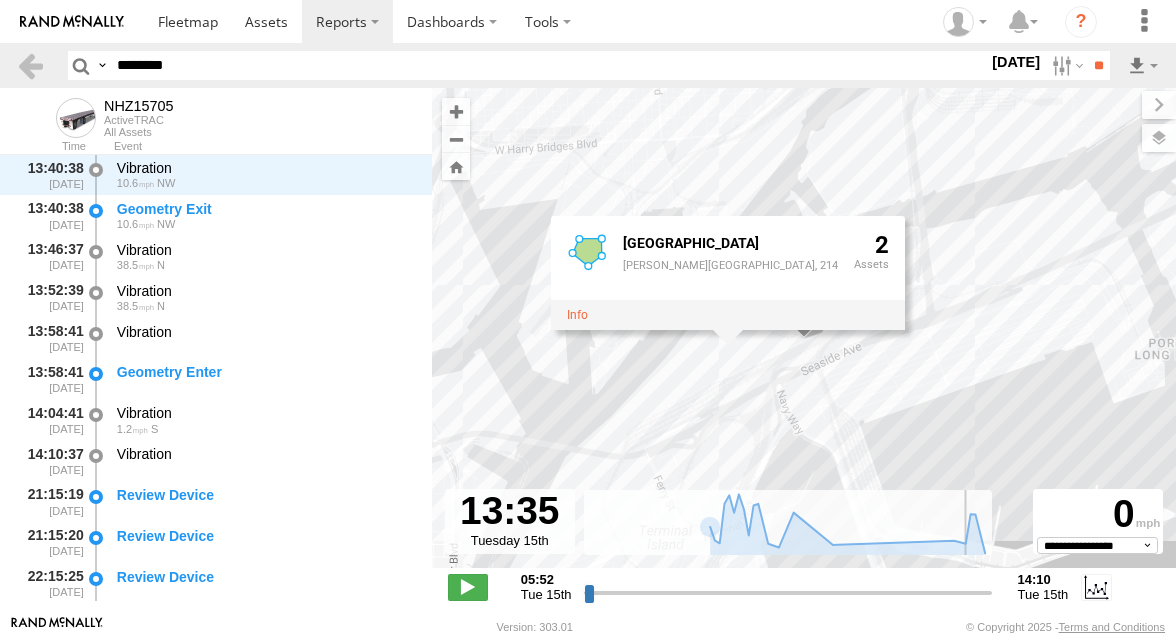 drag, startPoint x: 838, startPoint y: 593, endPoint x: 958, endPoint y: 589, distance: 120.06665 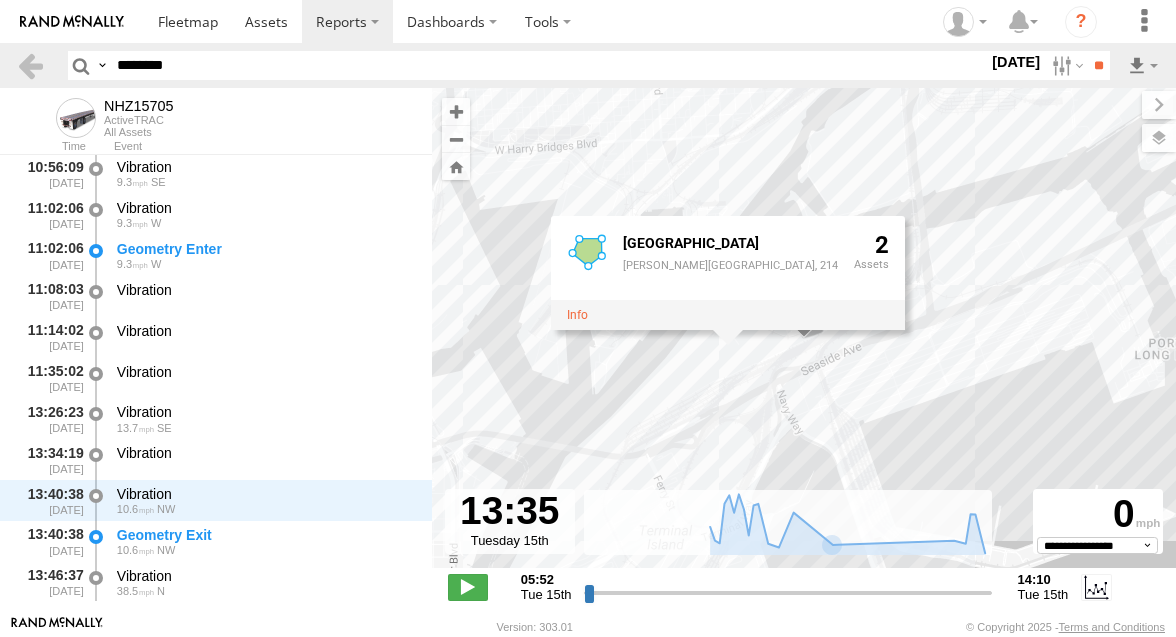 scroll, scrollTop: 1092, scrollLeft: 0, axis: vertical 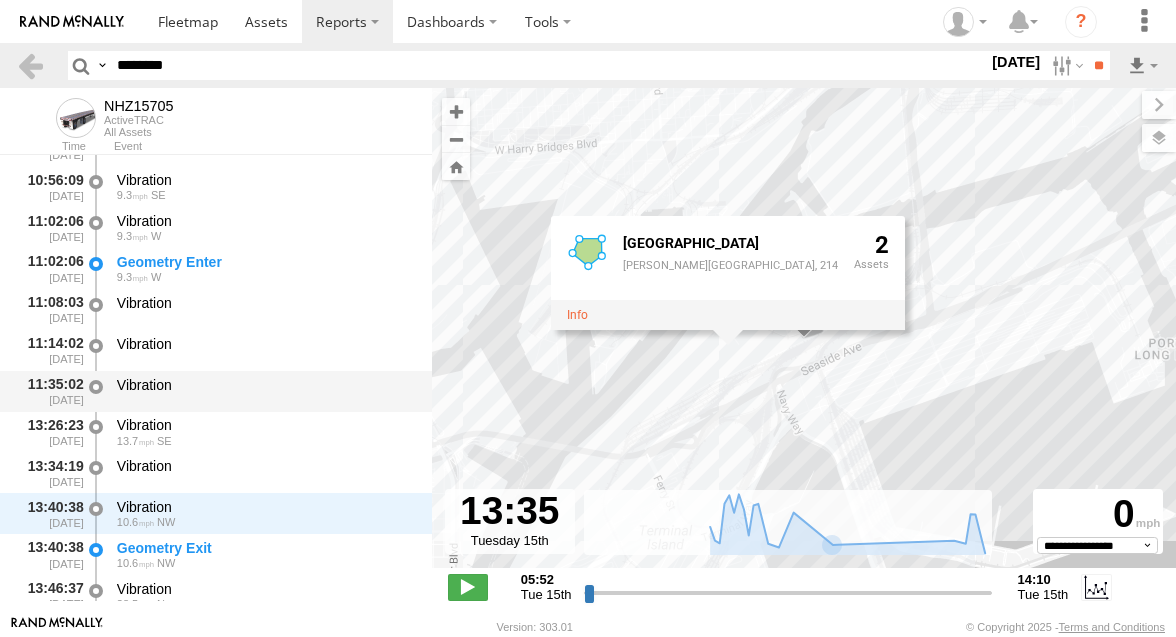 click on "Vibration" at bounding box center (265, 391) 